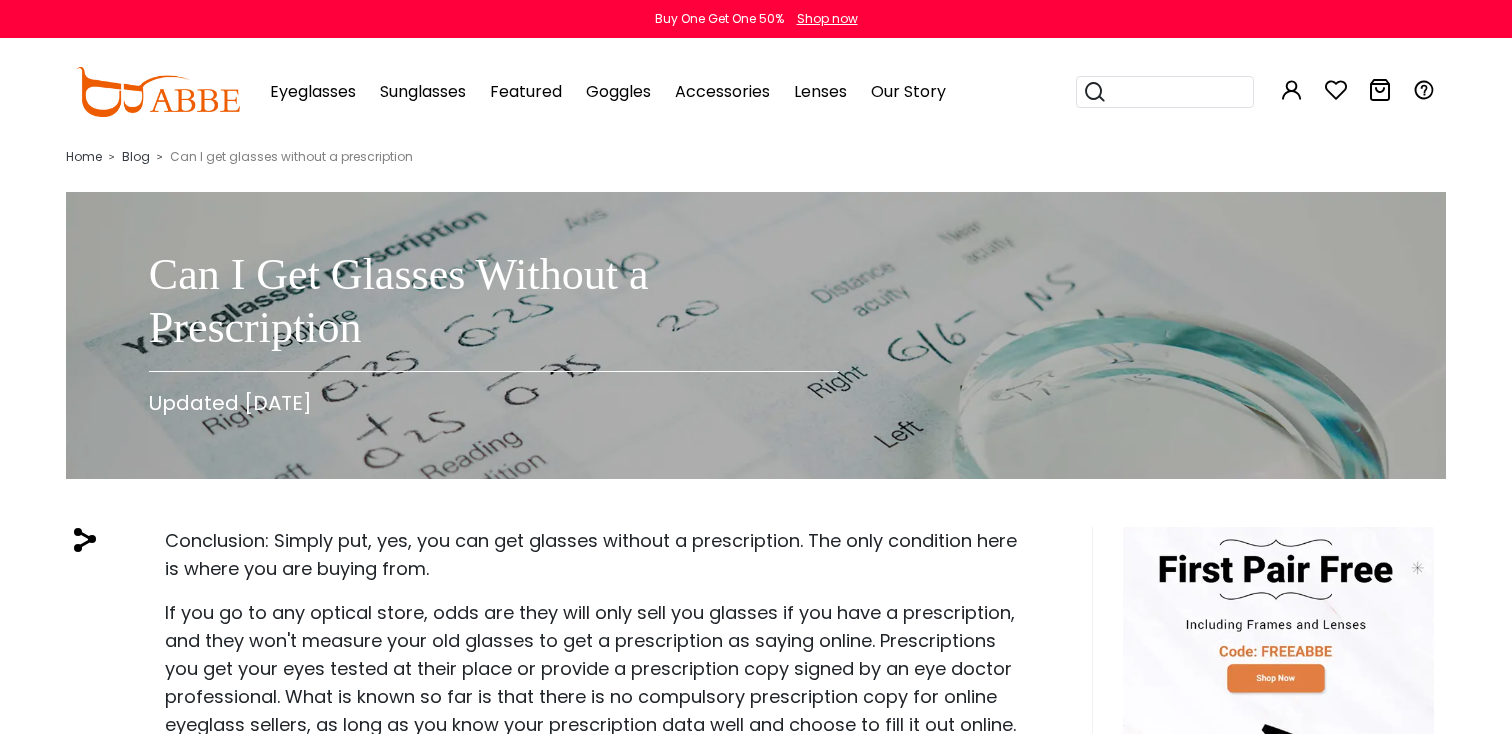 scroll, scrollTop: 84, scrollLeft: 0, axis: vertical 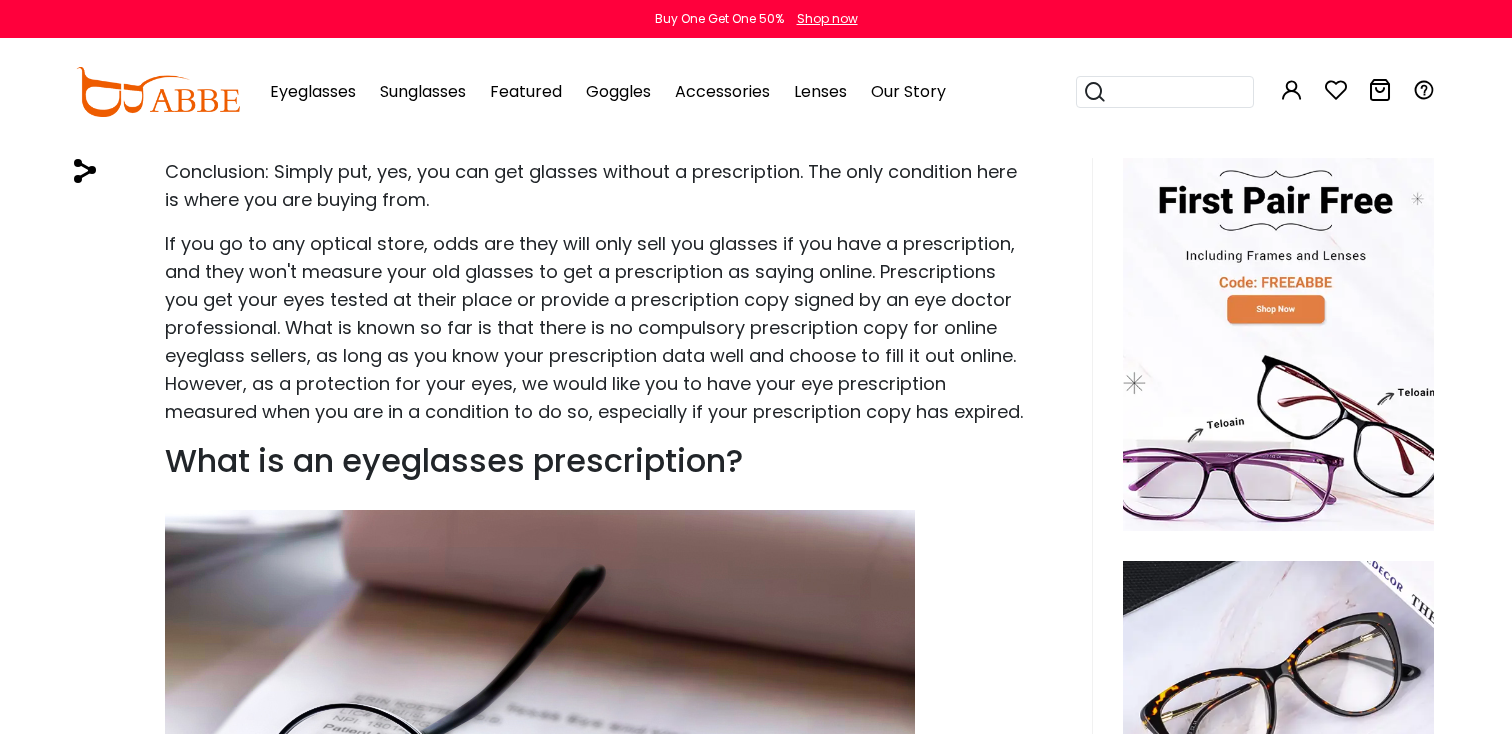 click on "Later" at bounding box center [797, 129] 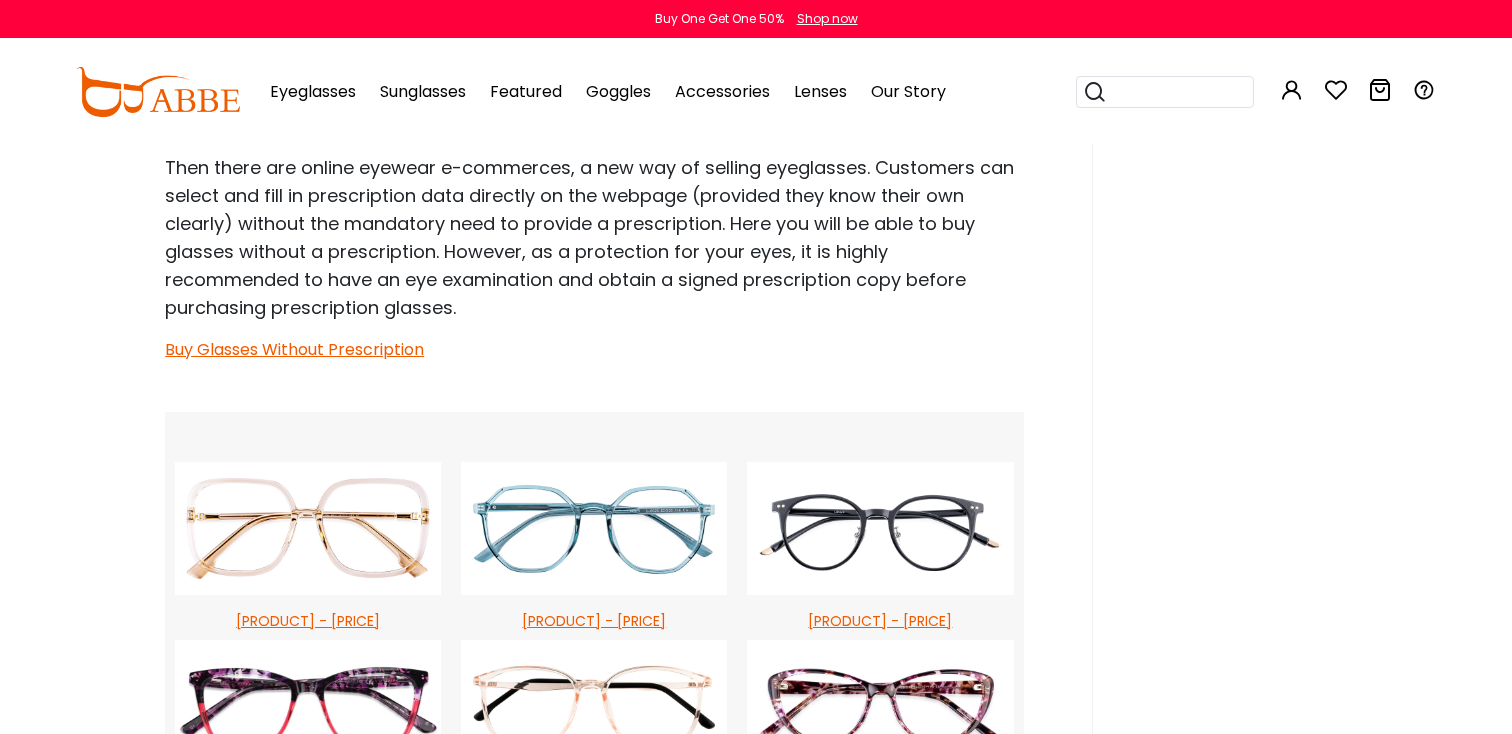 scroll, scrollTop: 2377, scrollLeft: 0, axis: vertical 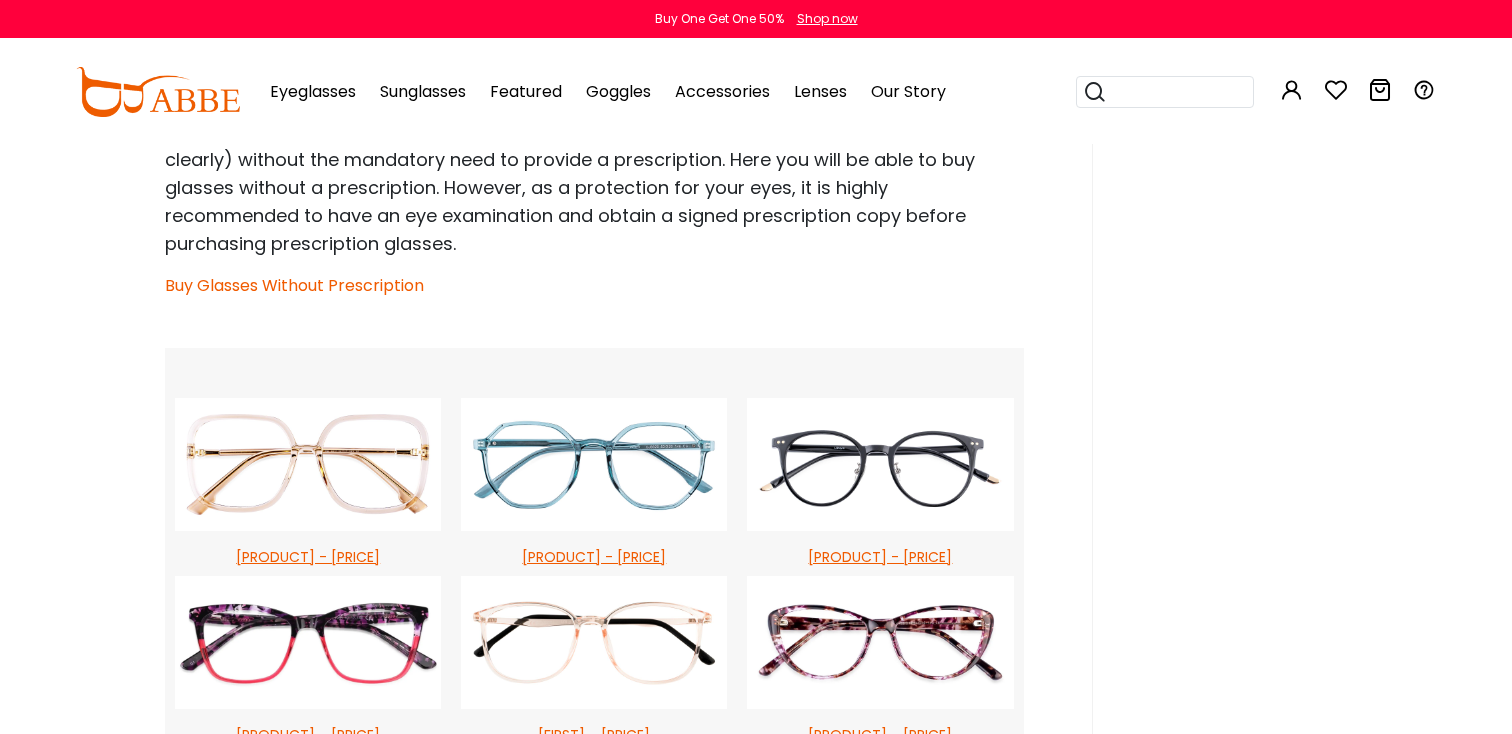 click on "Buy Glasses Without Prescription" at bounding box center (294, 285) 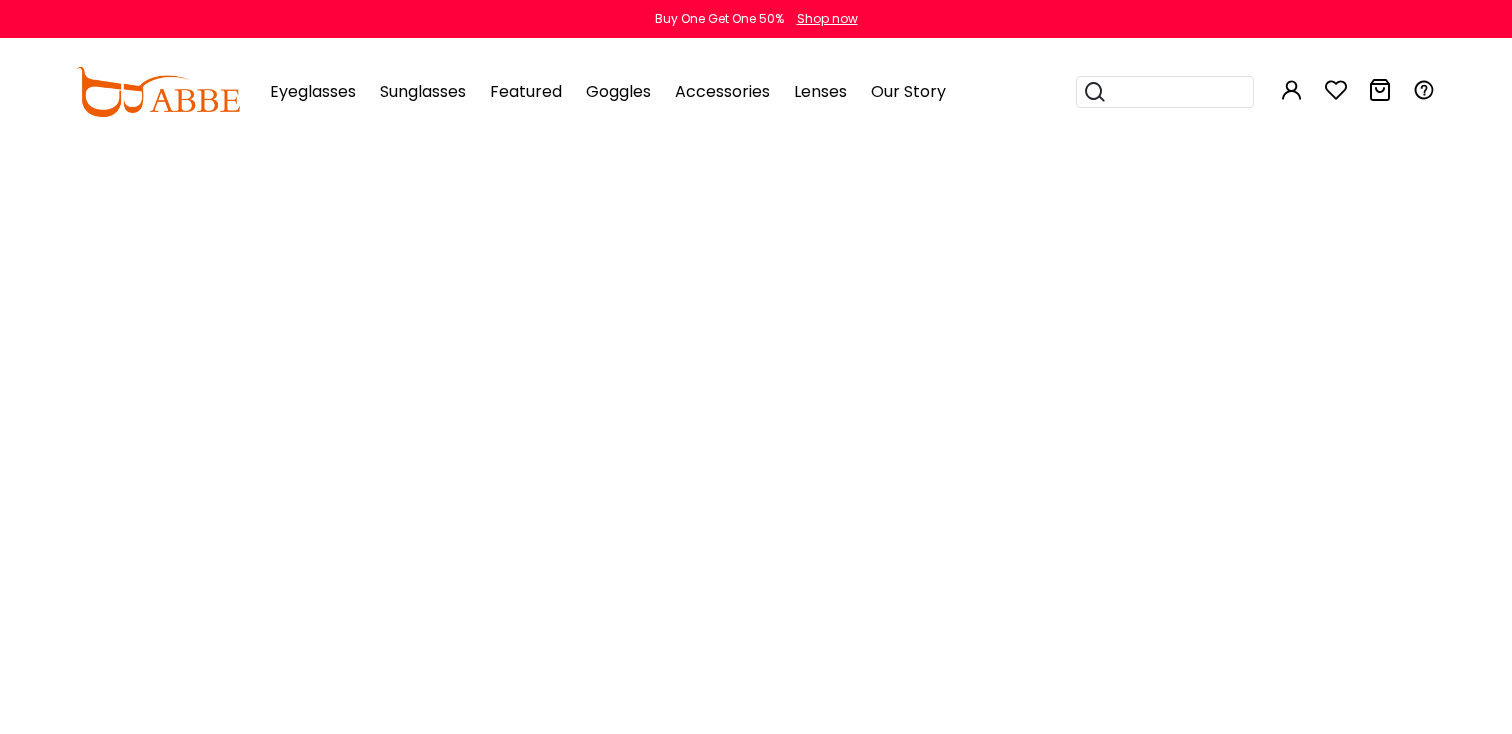 scroll, scrollTop: 0, scrollLeft: 0, axis: both 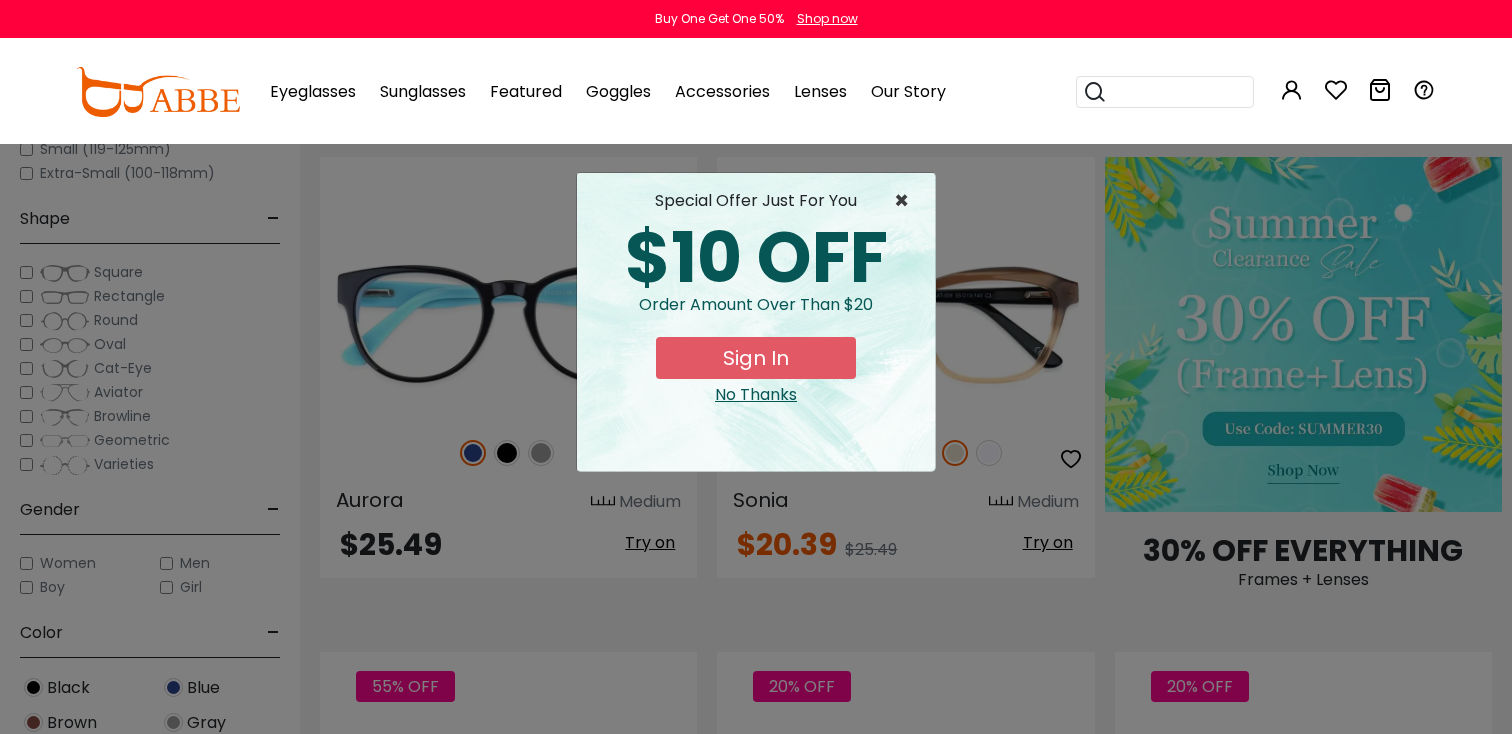 click on "×" at bounding box center (906, 201) 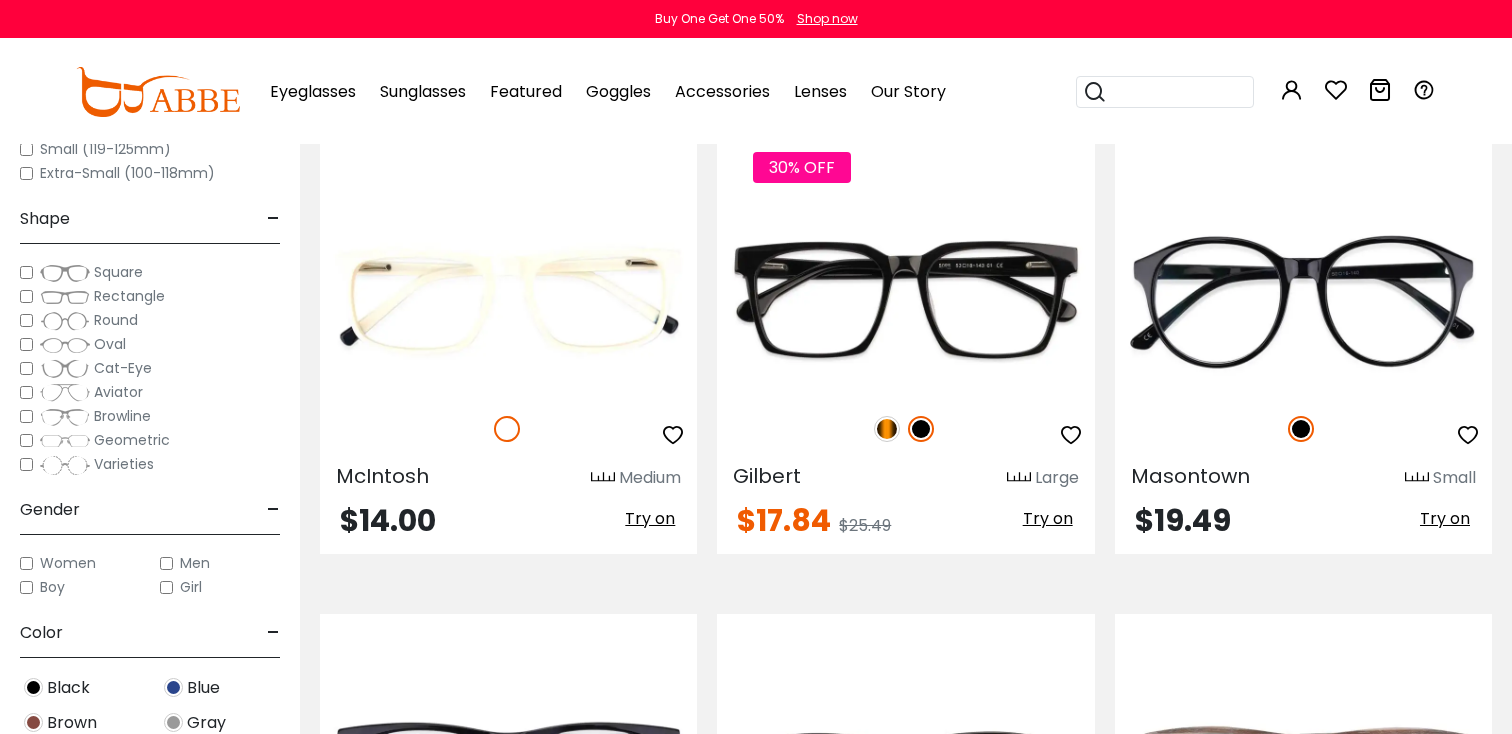 scroll, scrollTop: 2876, scrollLeft: 0, axis: vertical 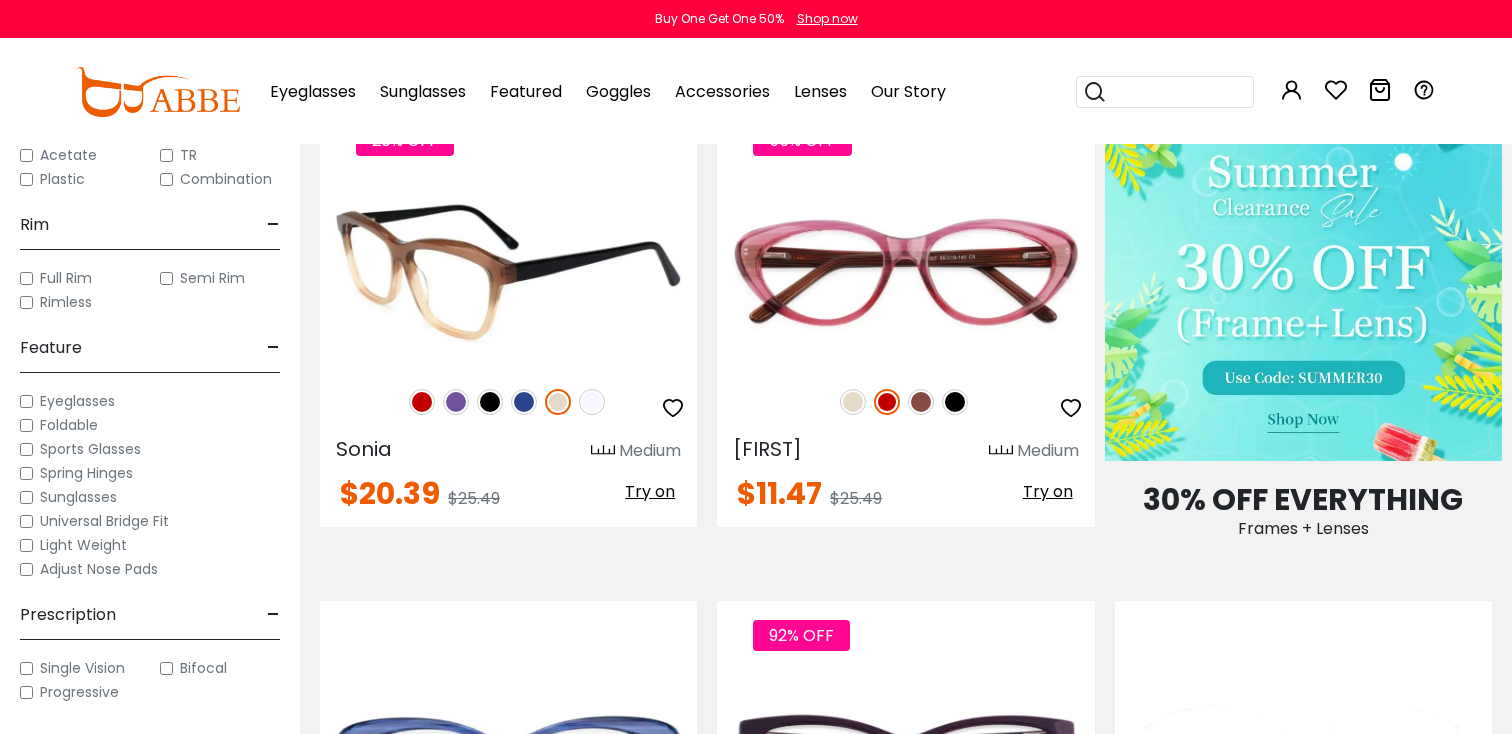 click at bounding box center (524, 402) 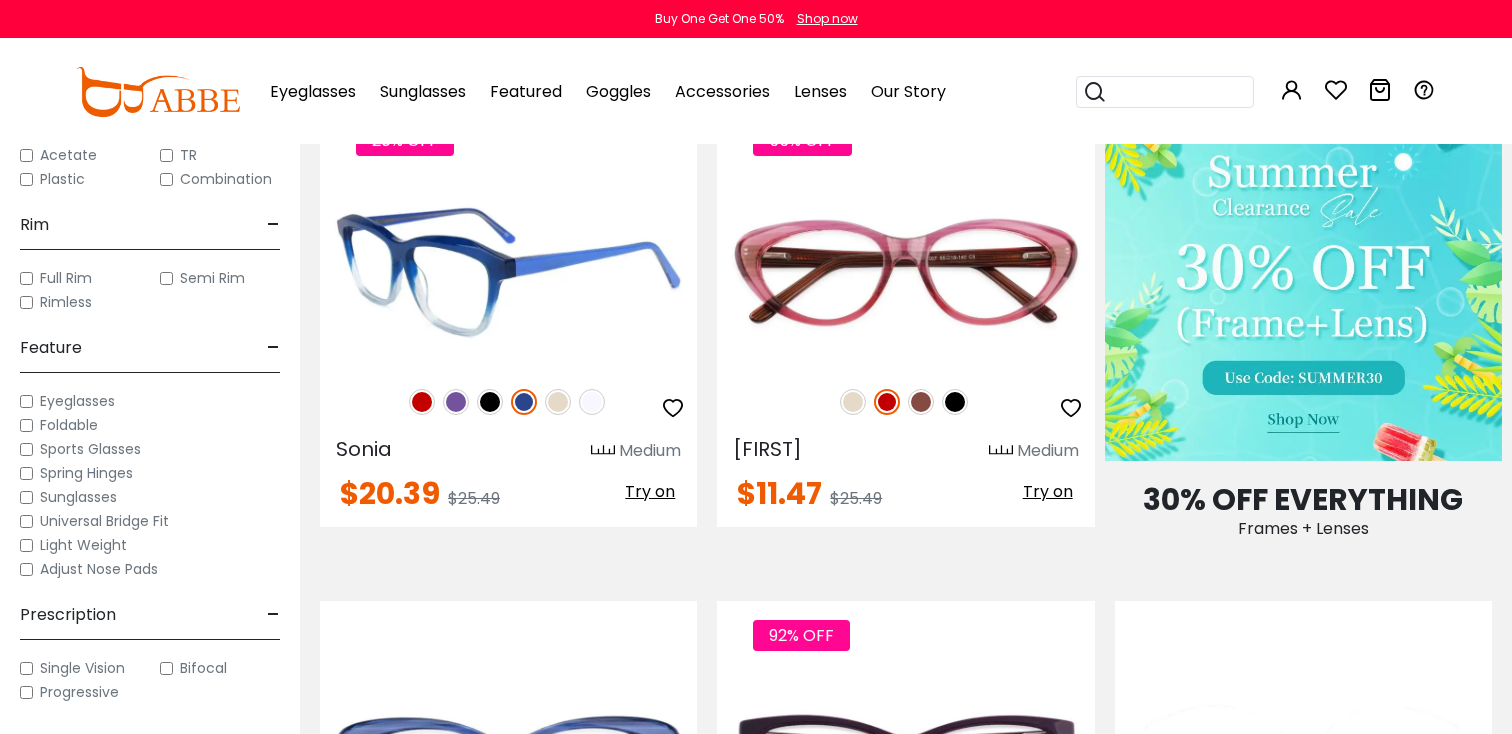 click at bounding box center [456, 402] 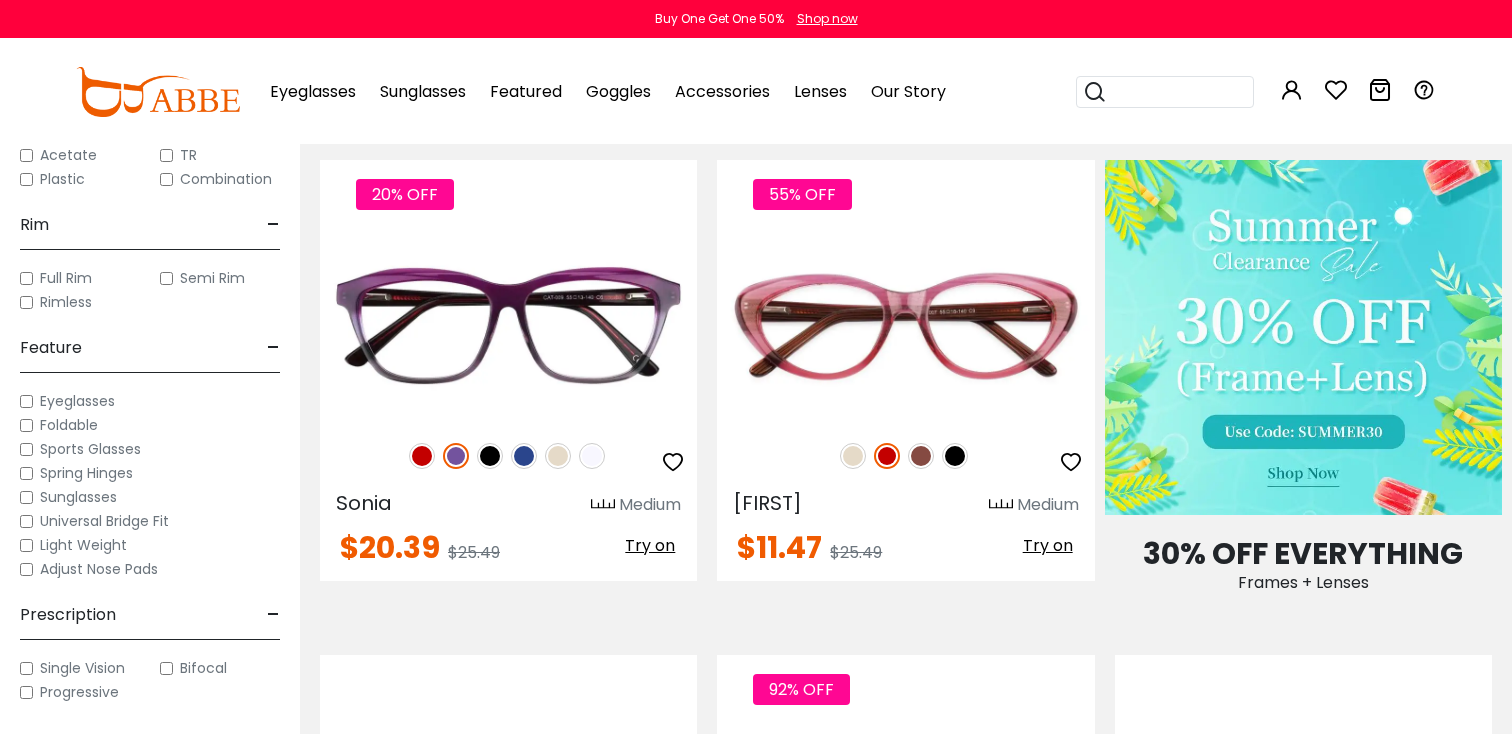scroll, scrollTop: 908, scrollLeft: 0, axis: vertical 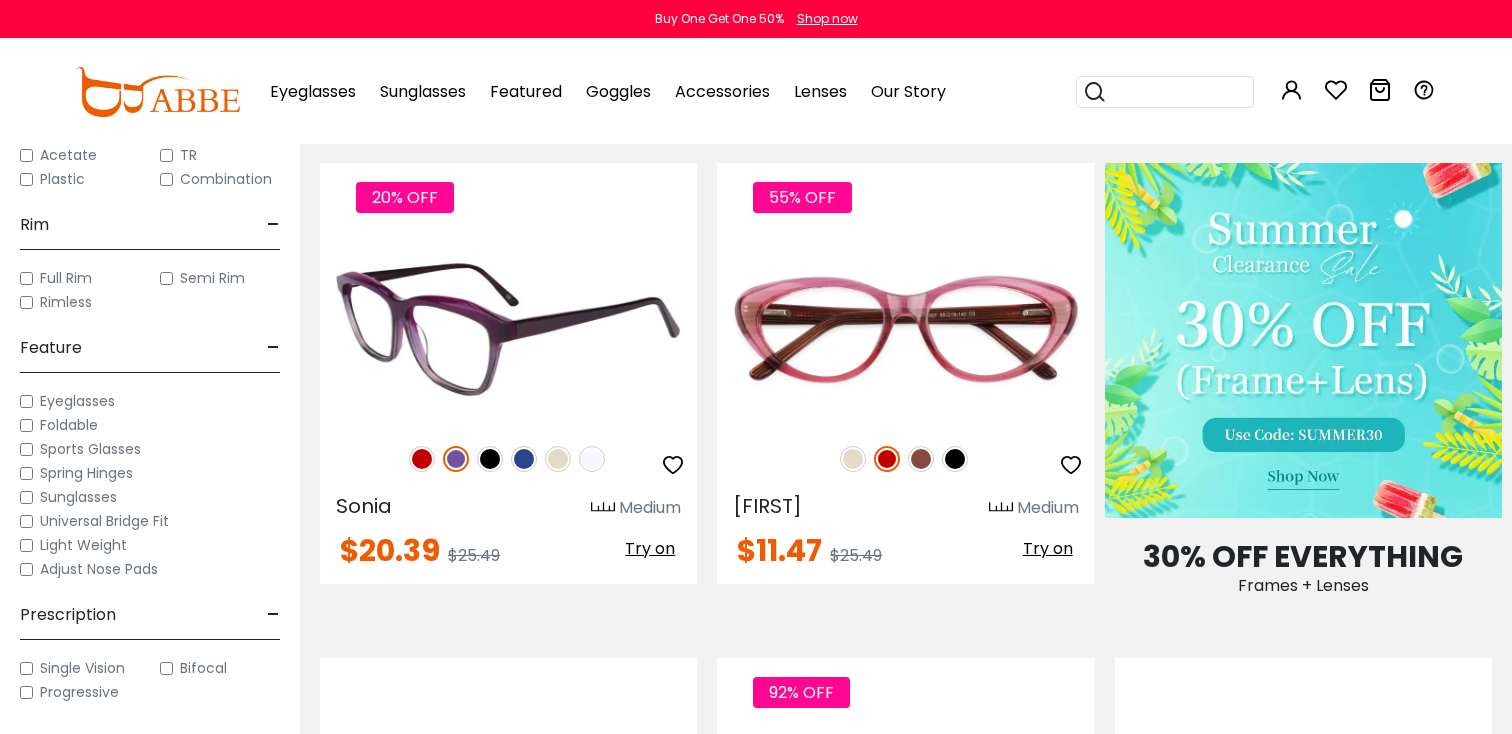 click on "Try on" at bounding box center [650, 548] 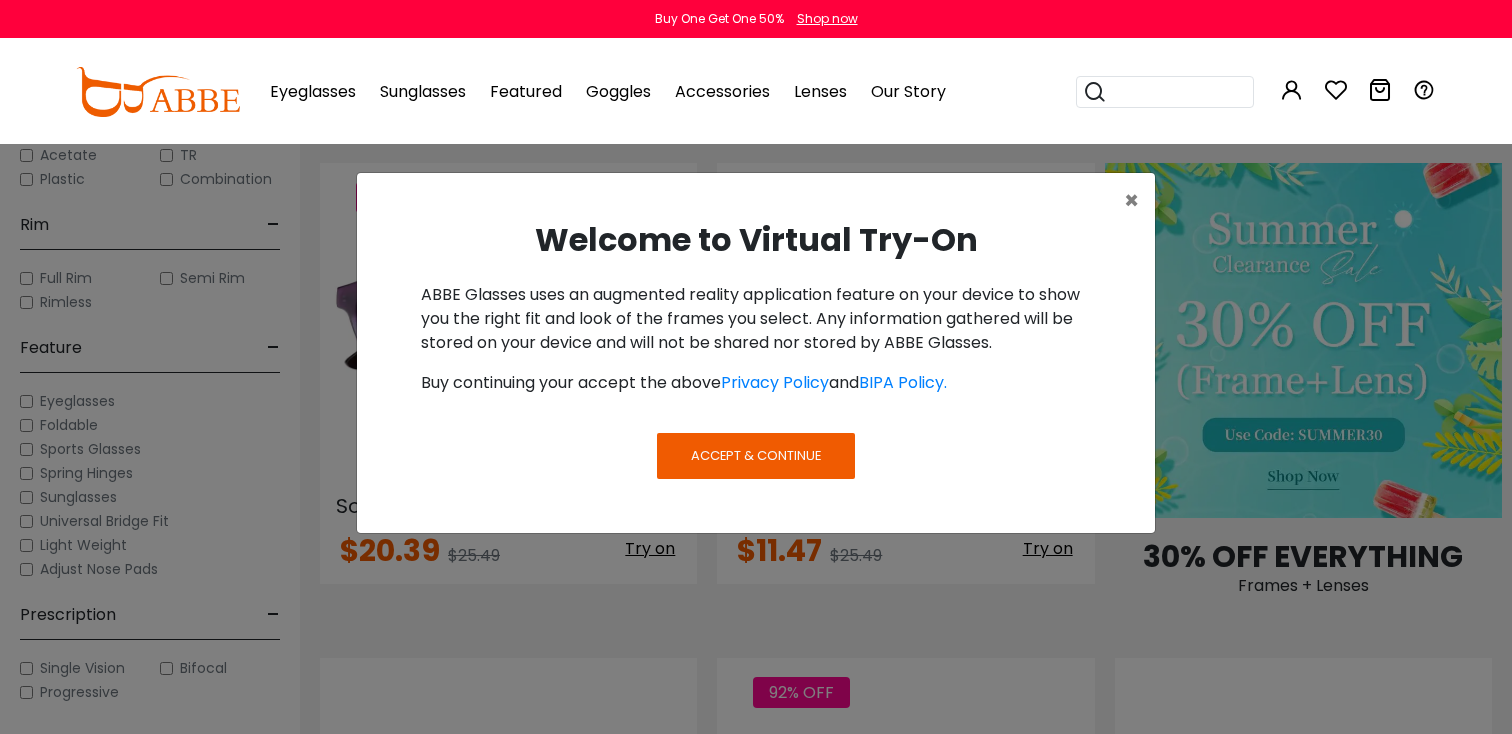 click on "Accept & Continue" at bounding box center [756, 455] 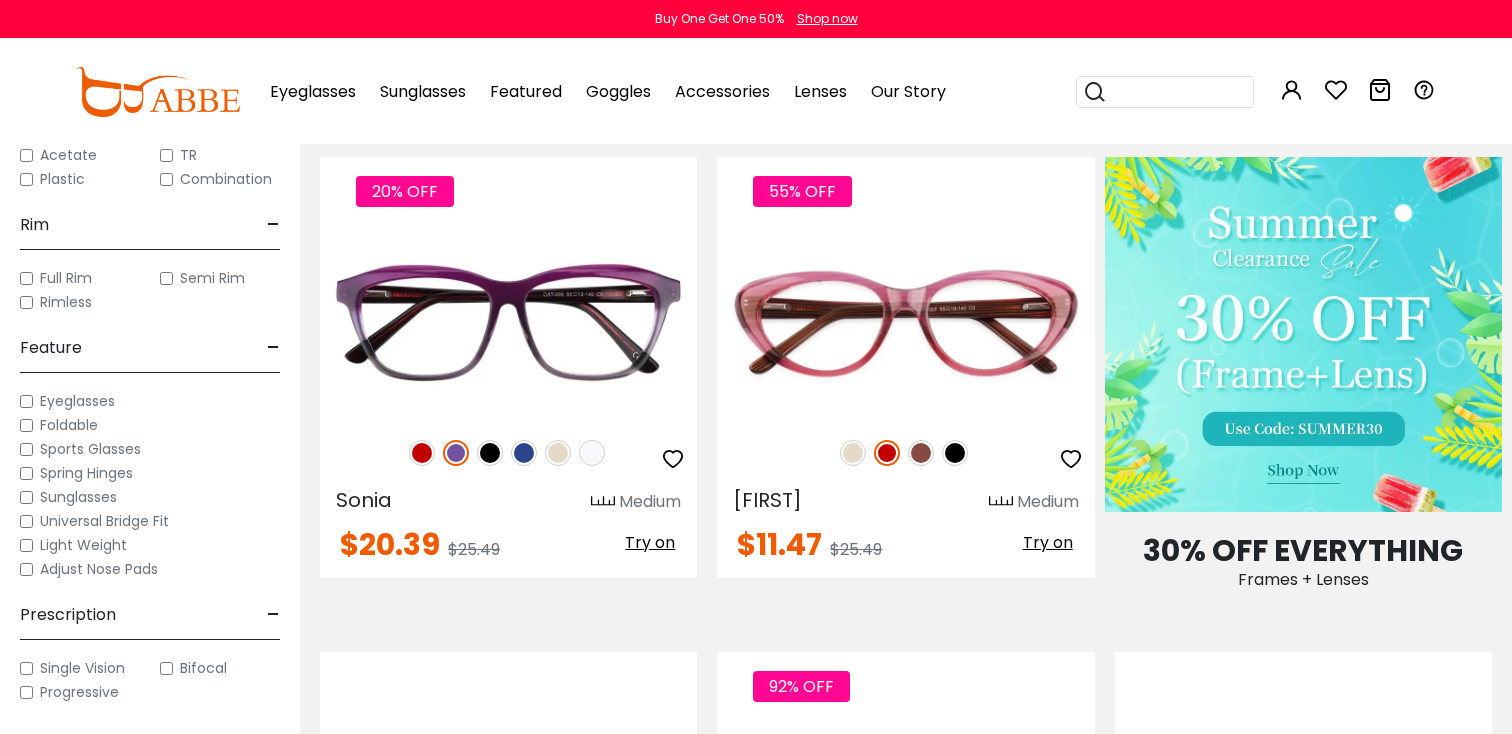 scroll, scrollTop: 911, scrollLeft: 0, axis: vertical 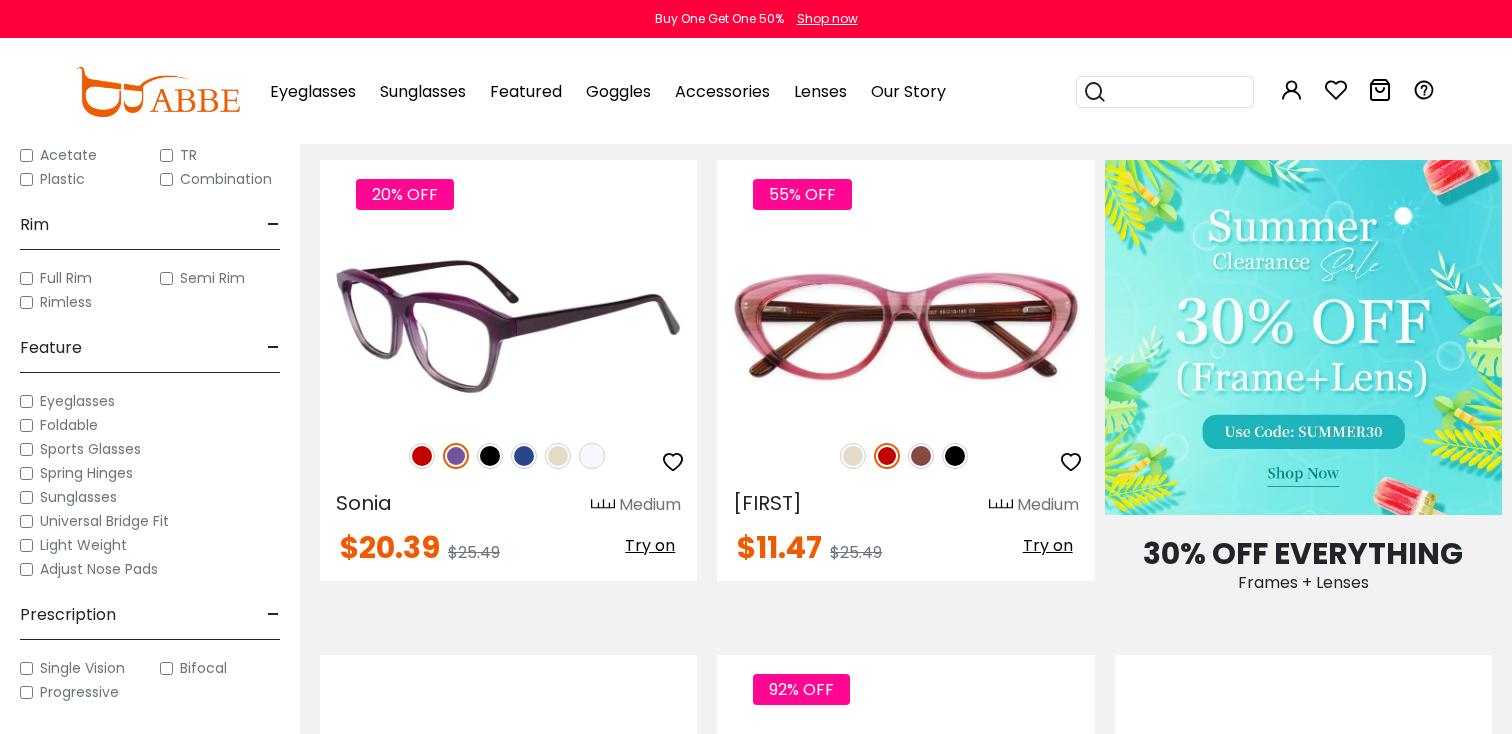 click on "Try on" at bounding box center [650, 545] 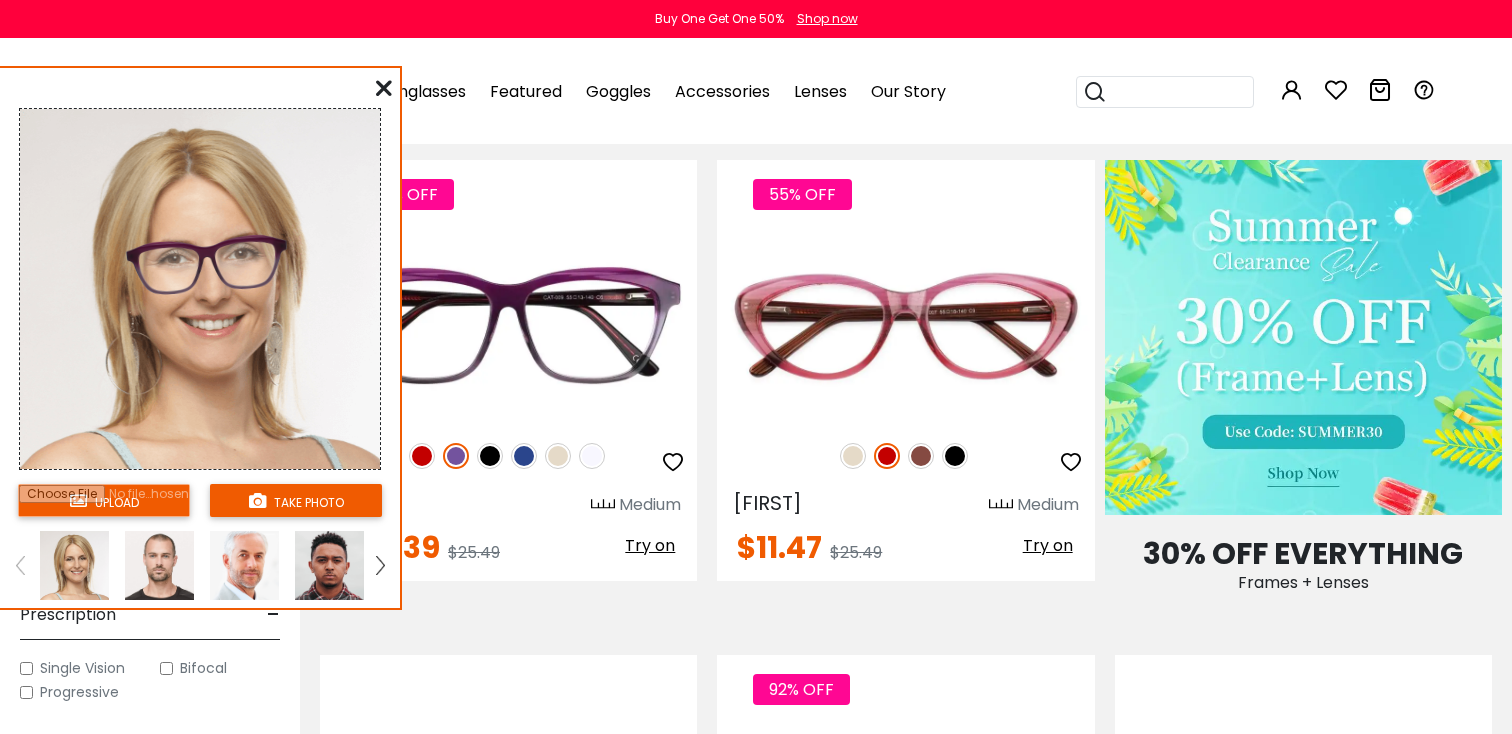 click at bounding box center (159, 565) 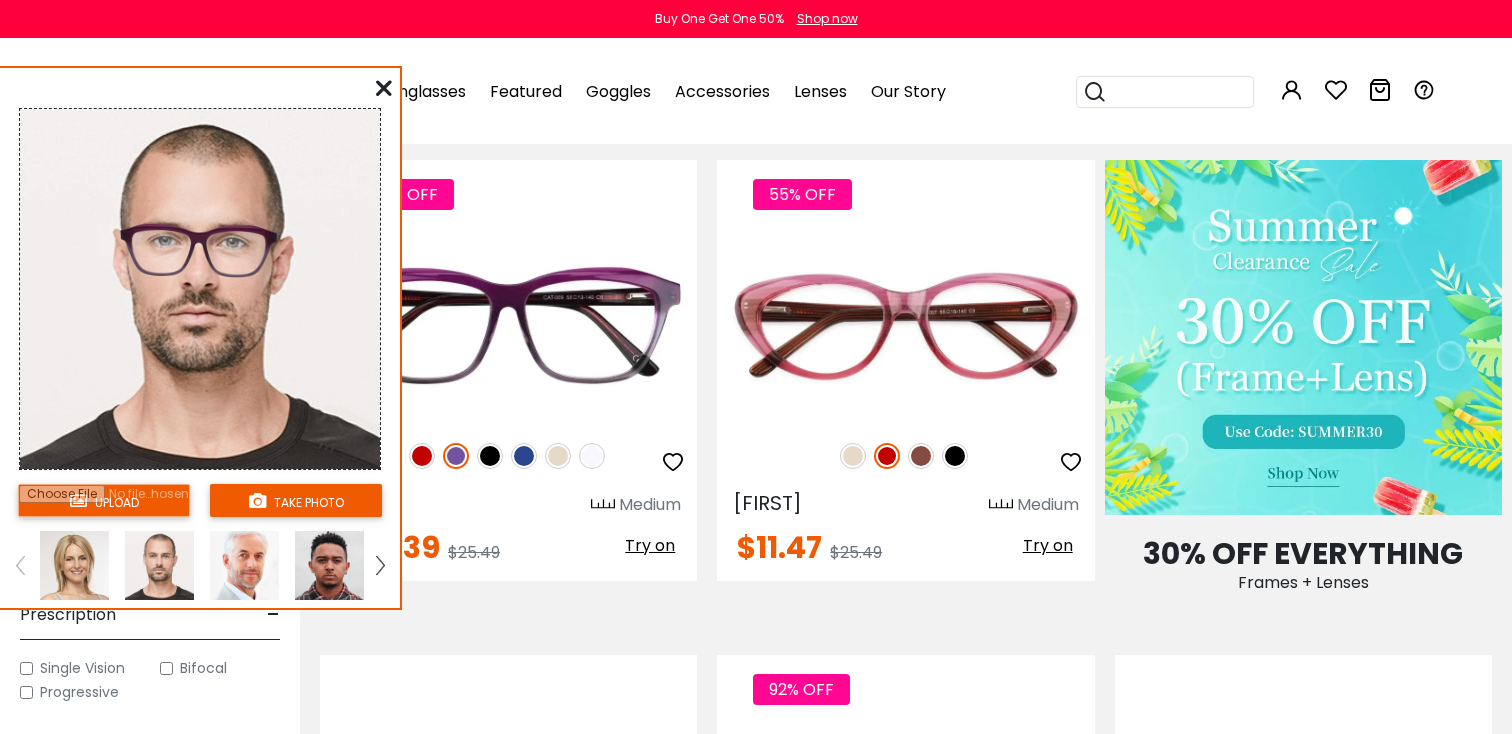 click at bounding box center [244, 565] 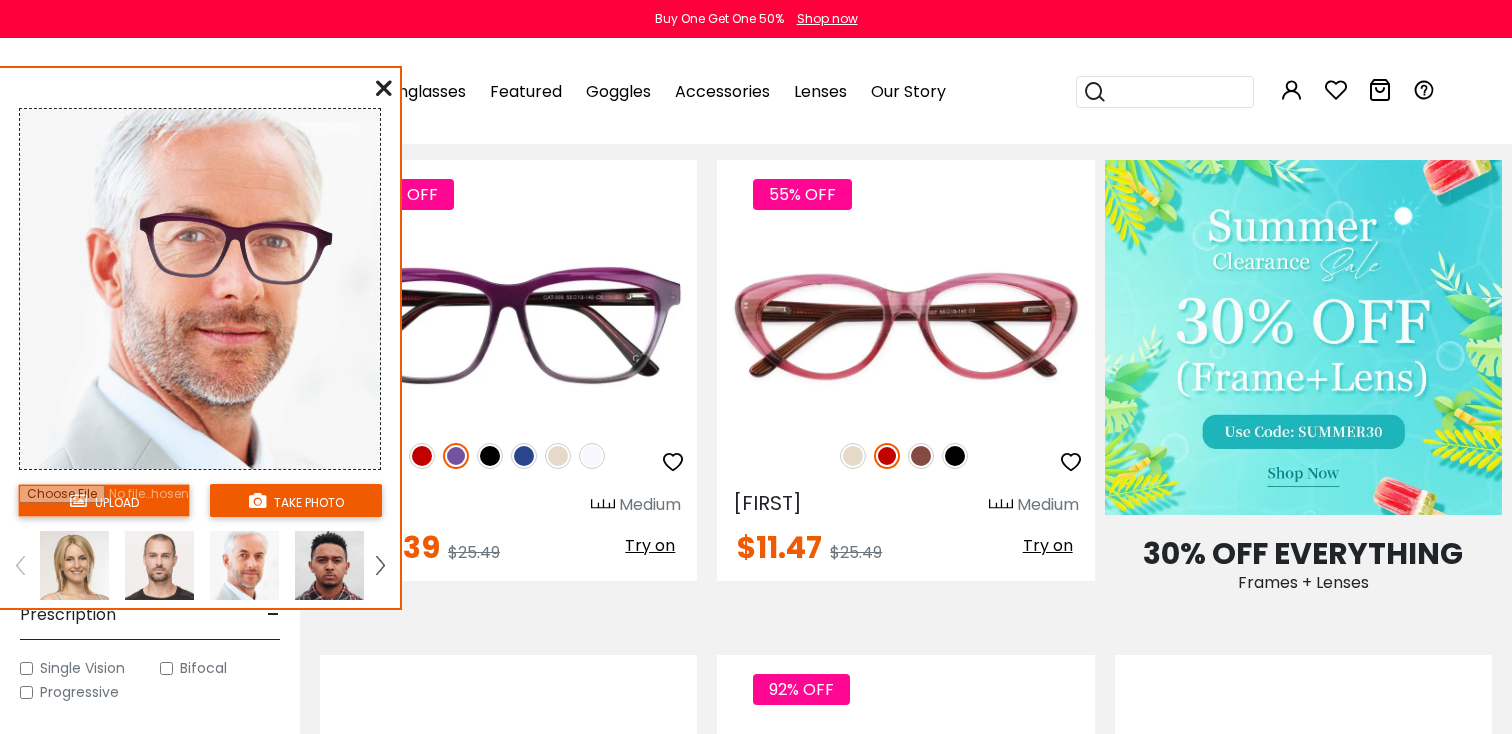click at bounding box center (329, 565) 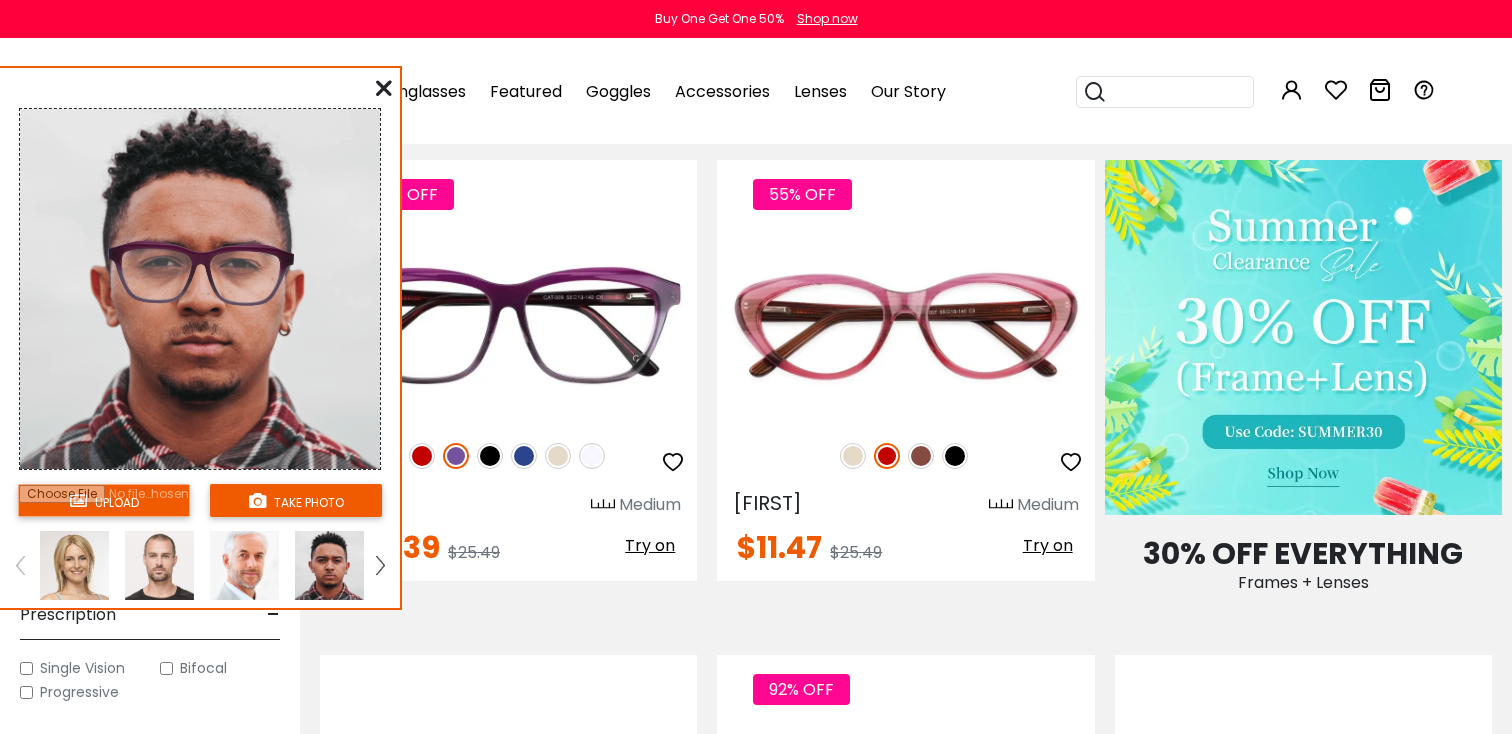 click at bounding box center (380, 565) 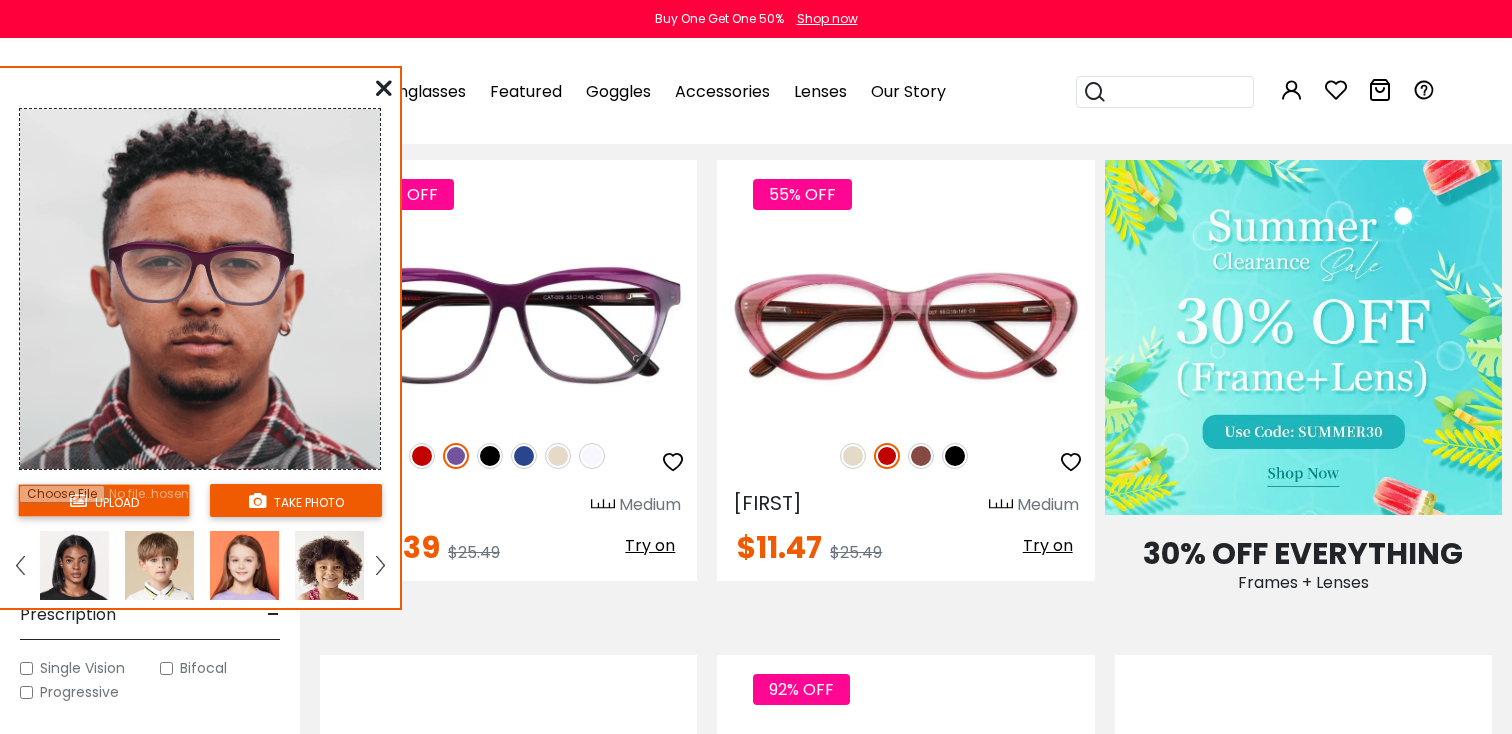 click at bounding box center [159, 565] 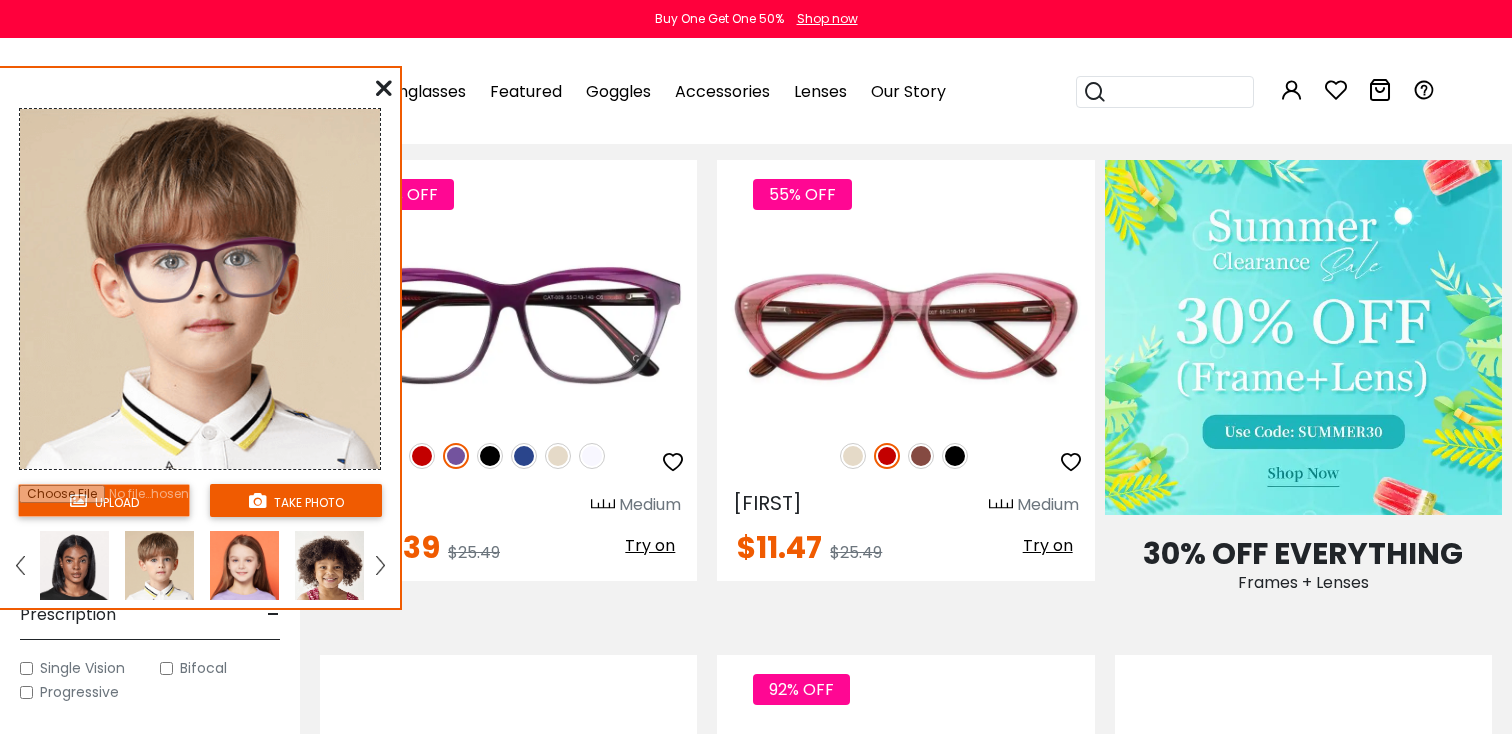 click at bounding box center (244, 565) 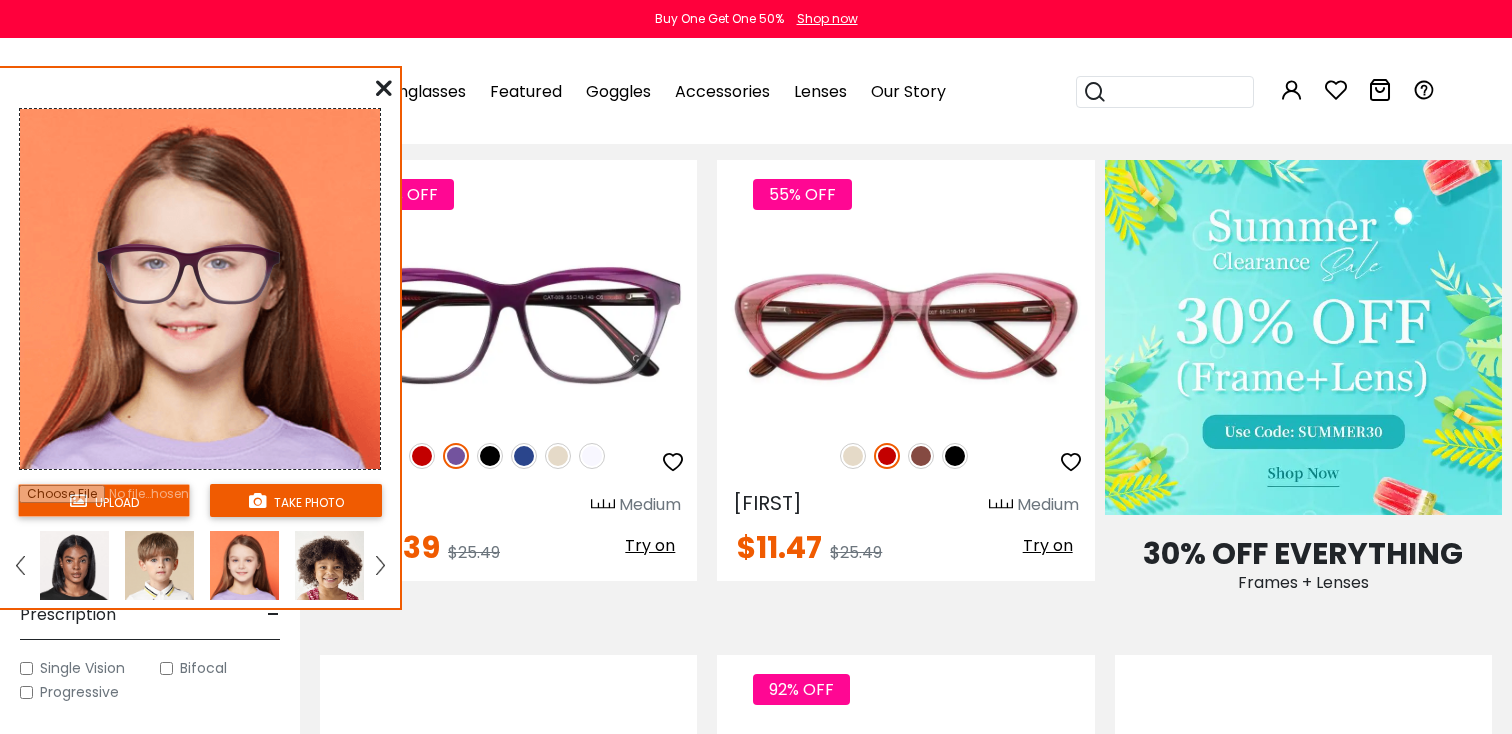 click at bounding box center [20, 565] 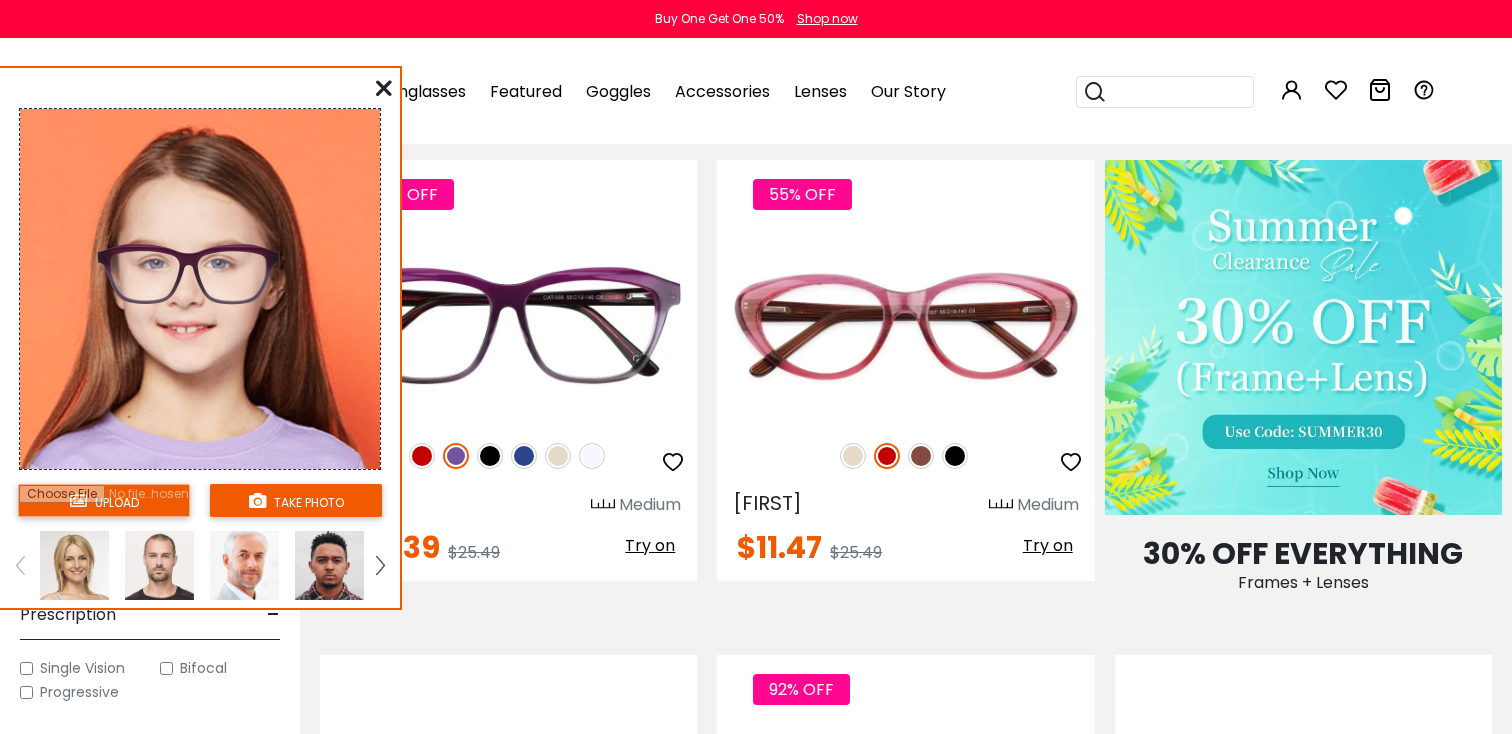 click at bounding box center [20, 565] 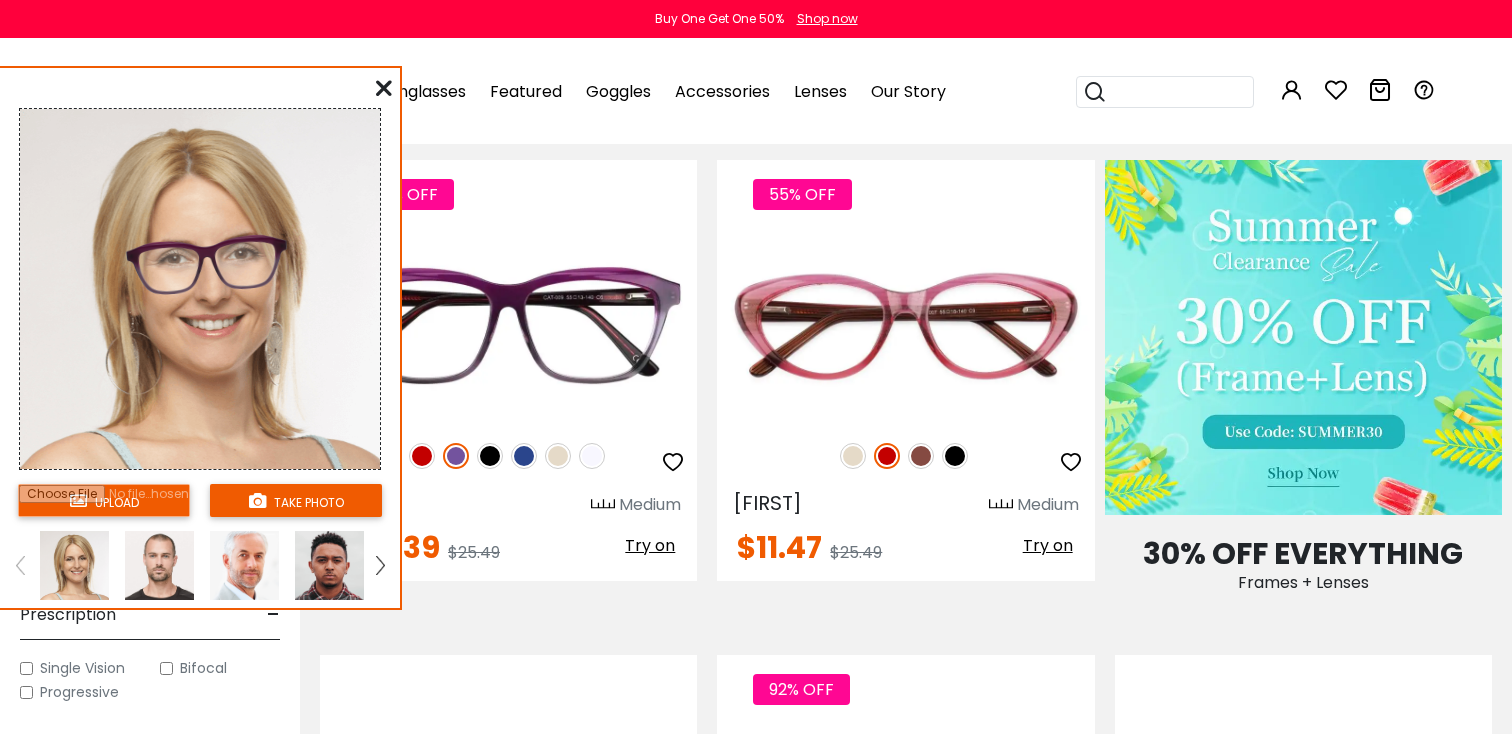 click at bounding box center (384, 88) 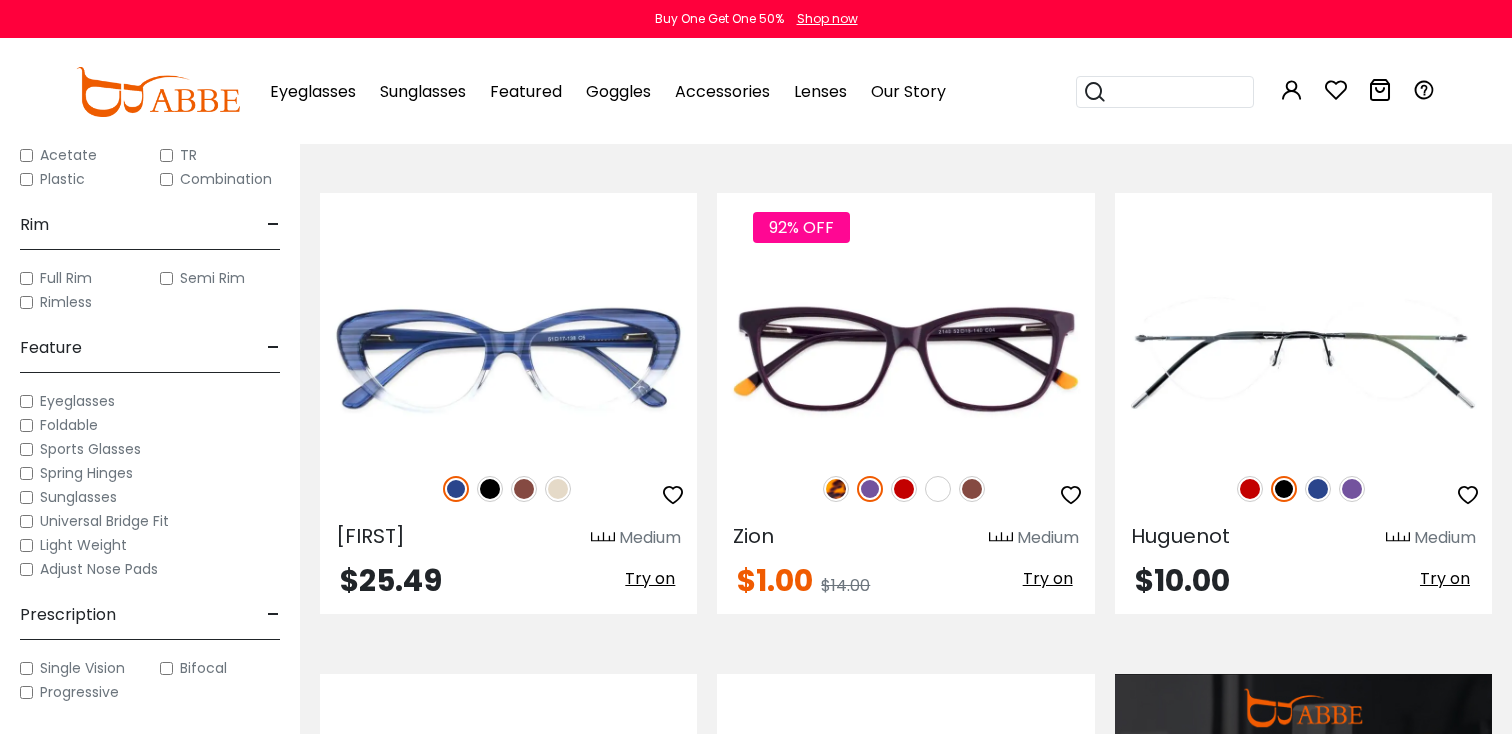 scroll, scrollTop: 1375, scrollLeft: 0, axis: vertical 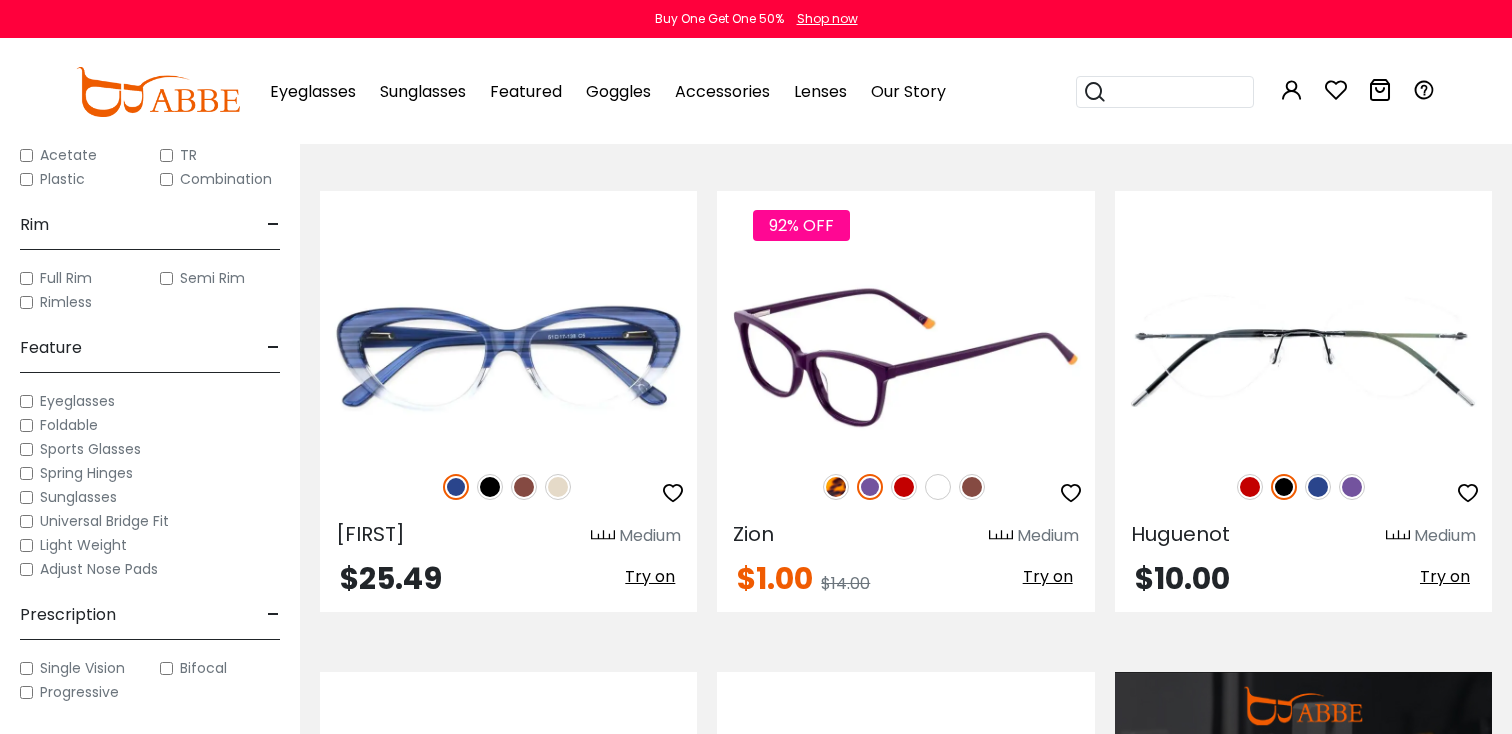 click on "Try on" at bounding box center (1048, 576) 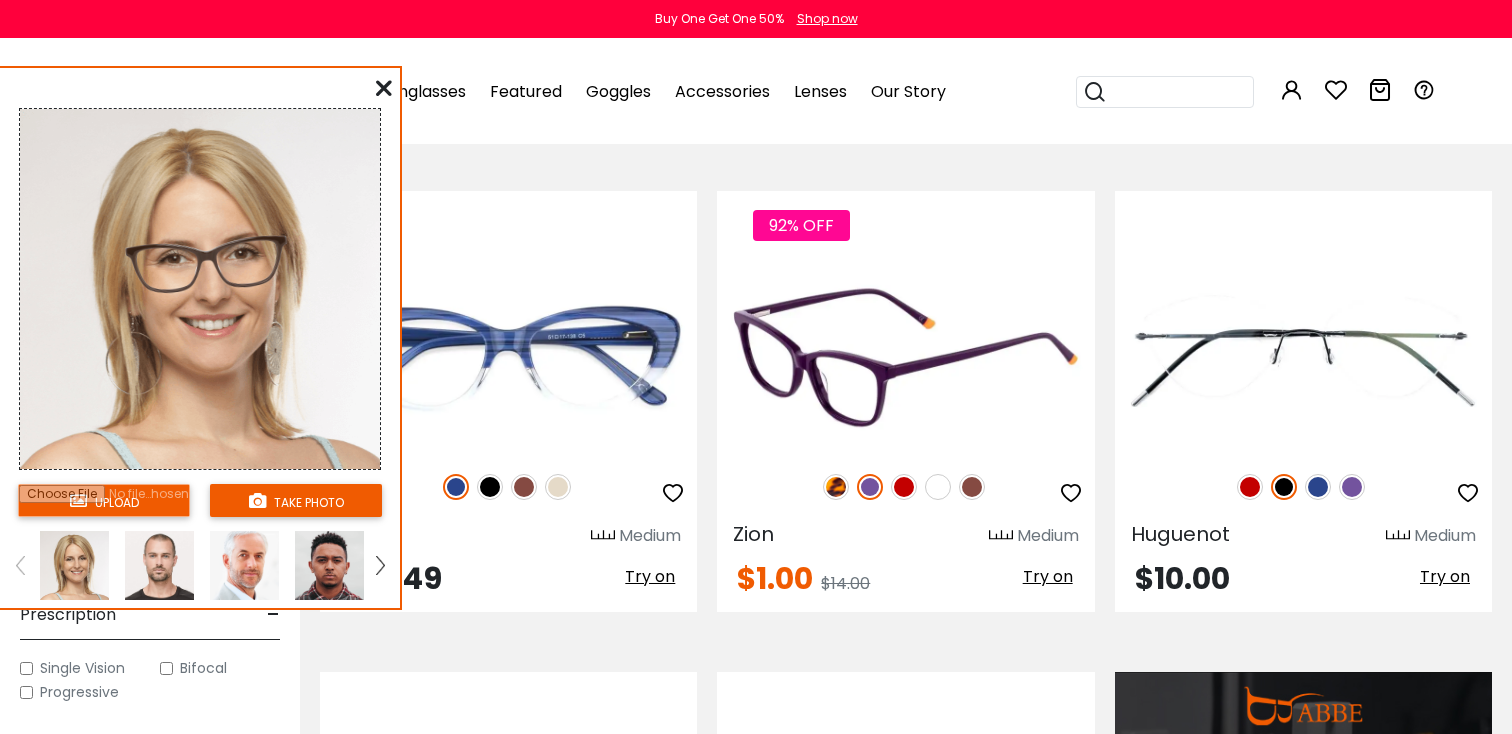 scroll, scrollTop: 1377, scrollLeft: 0, axis: vertical 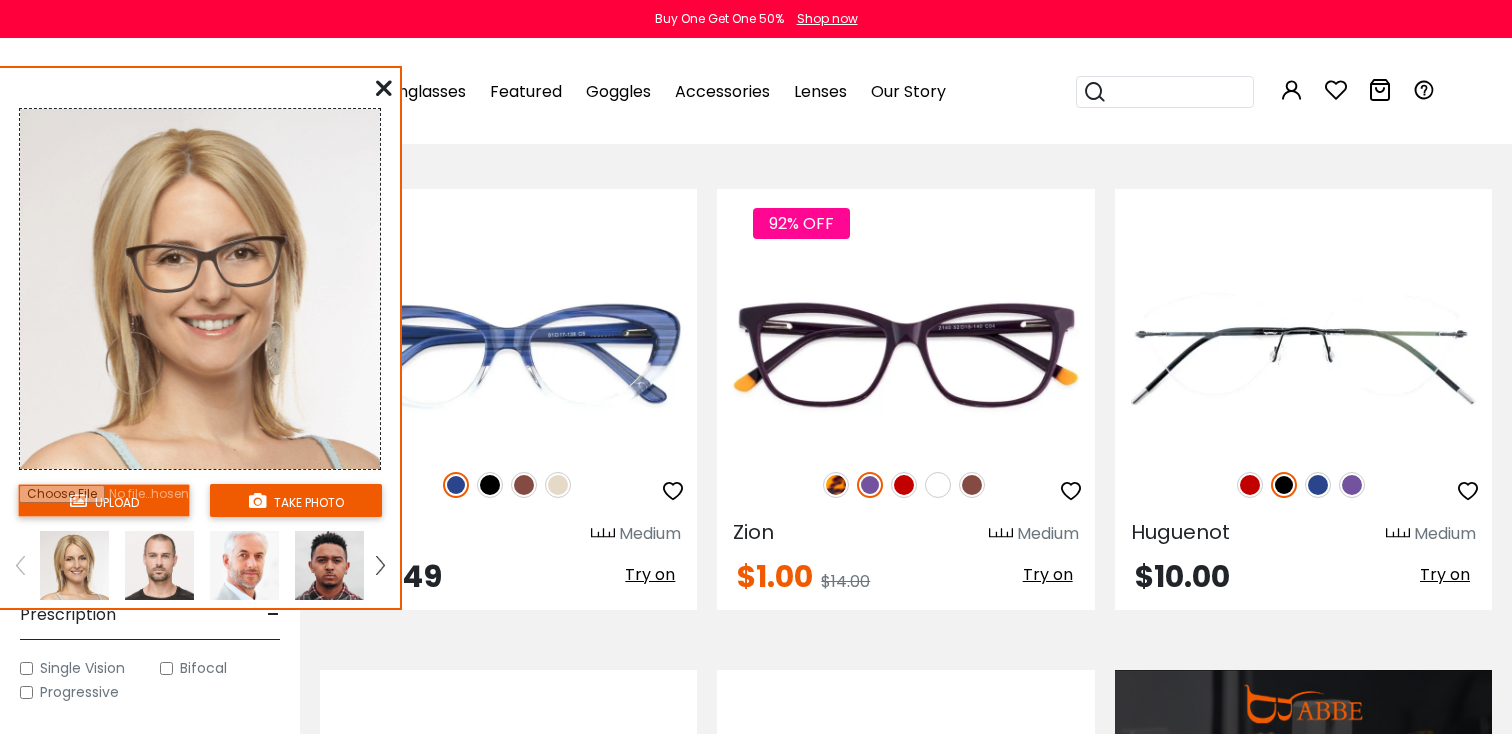 click at bounding box center (384, 88) 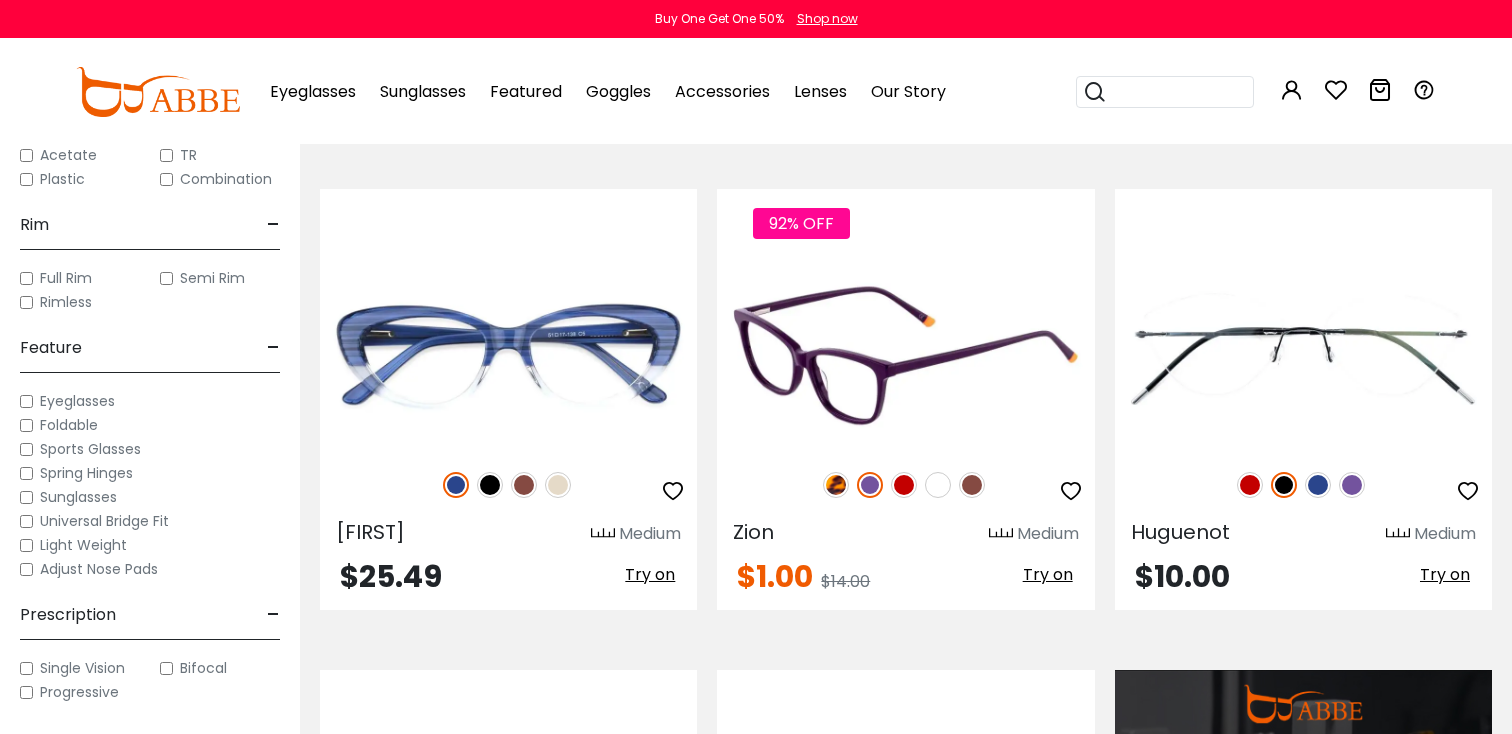 click at bounding box center (905, 355) 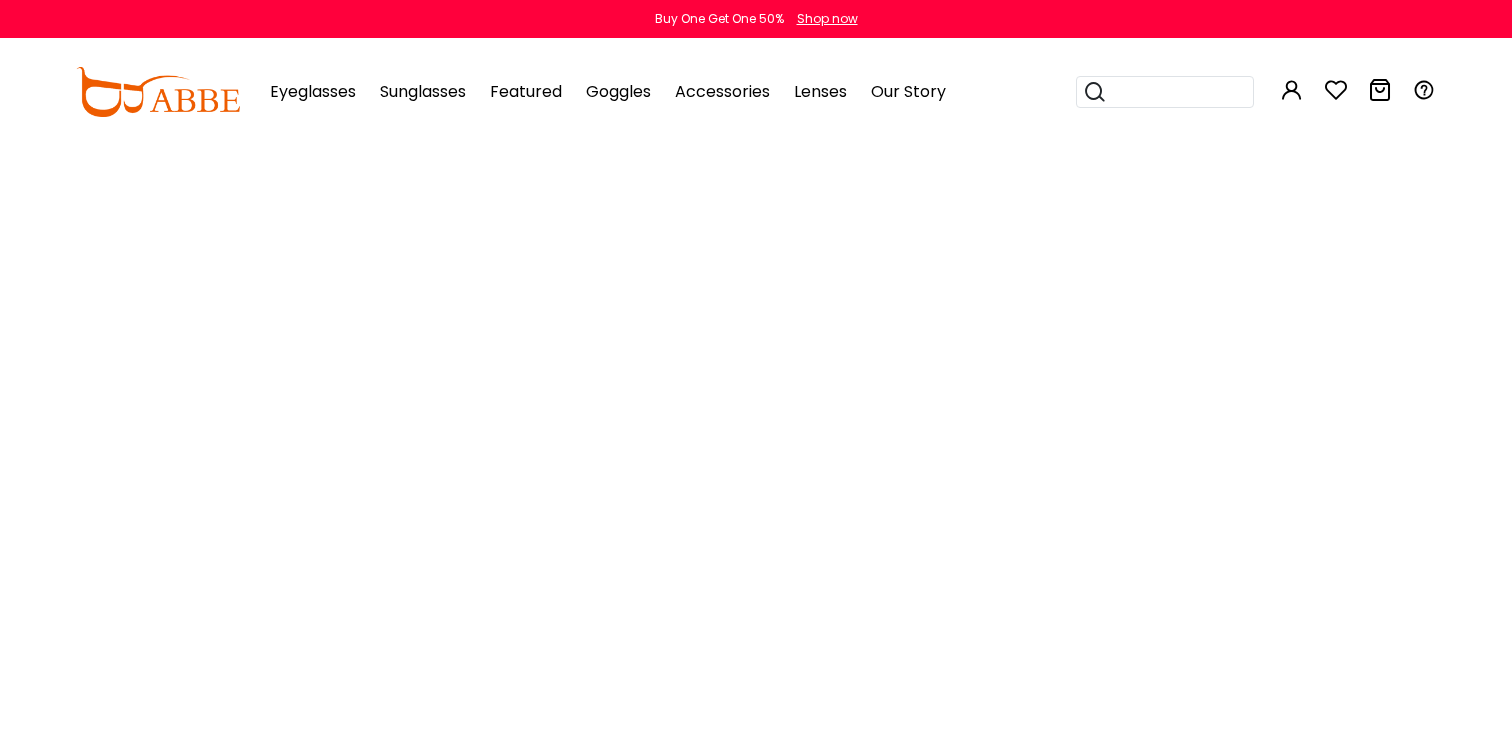 scroll, scrollTop: 0, scrollLeft: 0, axis: both 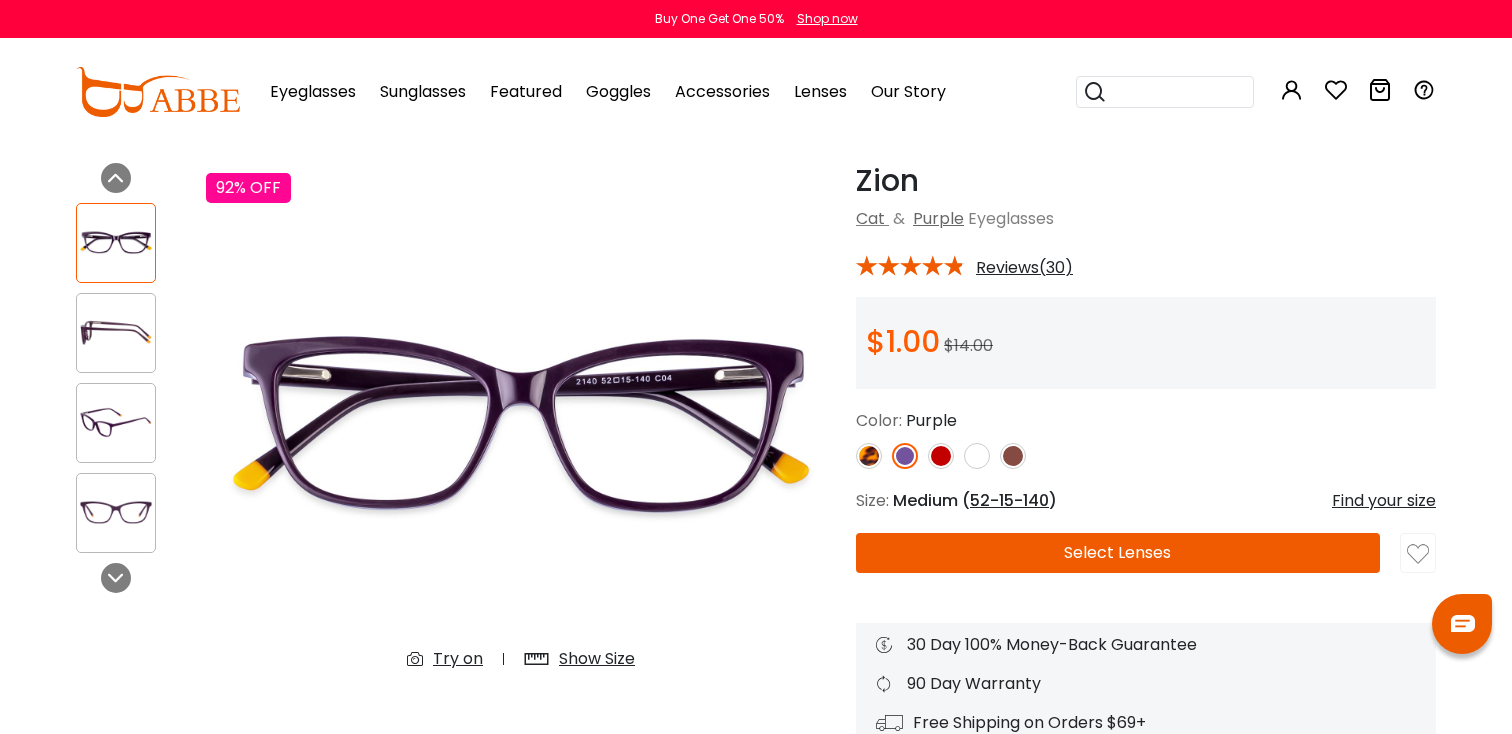 click at bounding box center (116, 332) 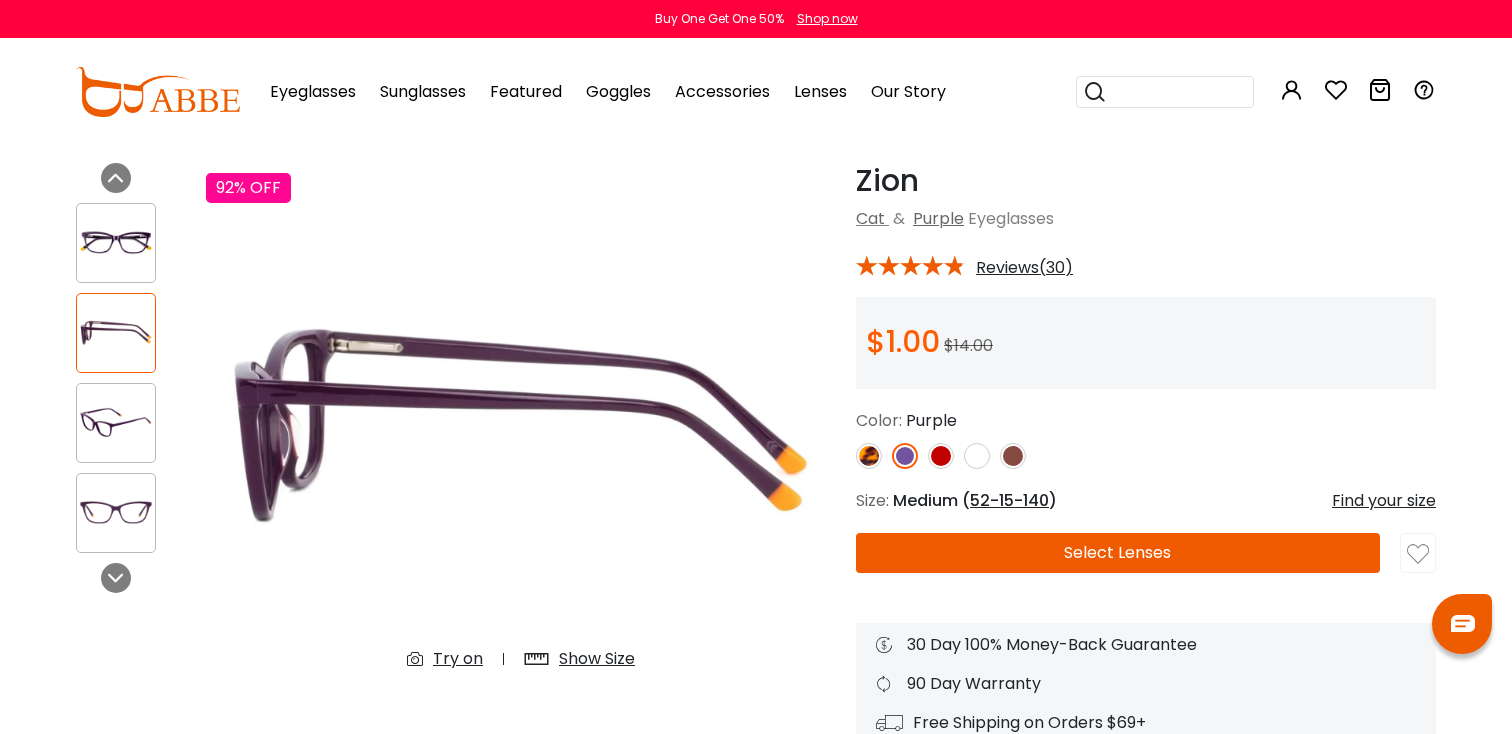 click at bounding box center (116, 422) 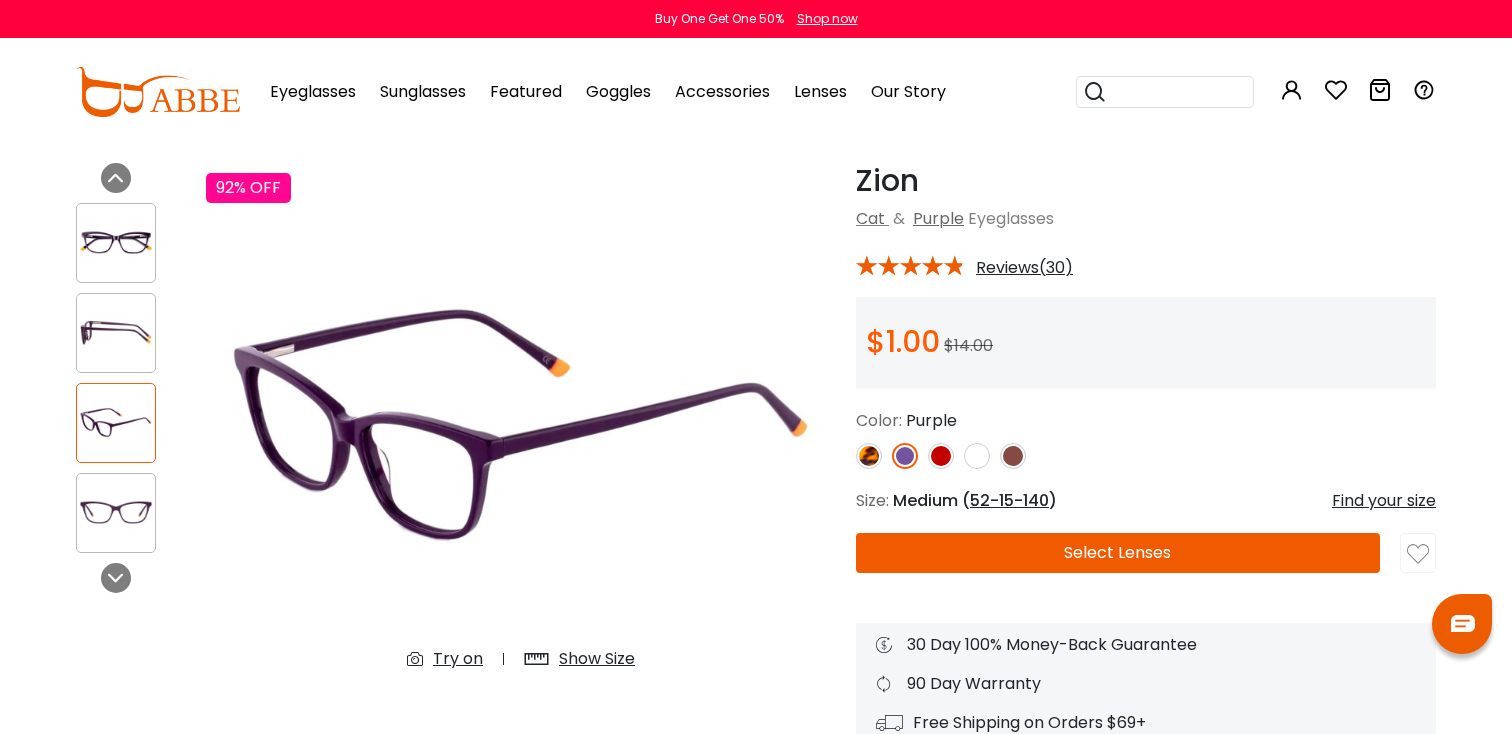click at bounding box center (116, 512) 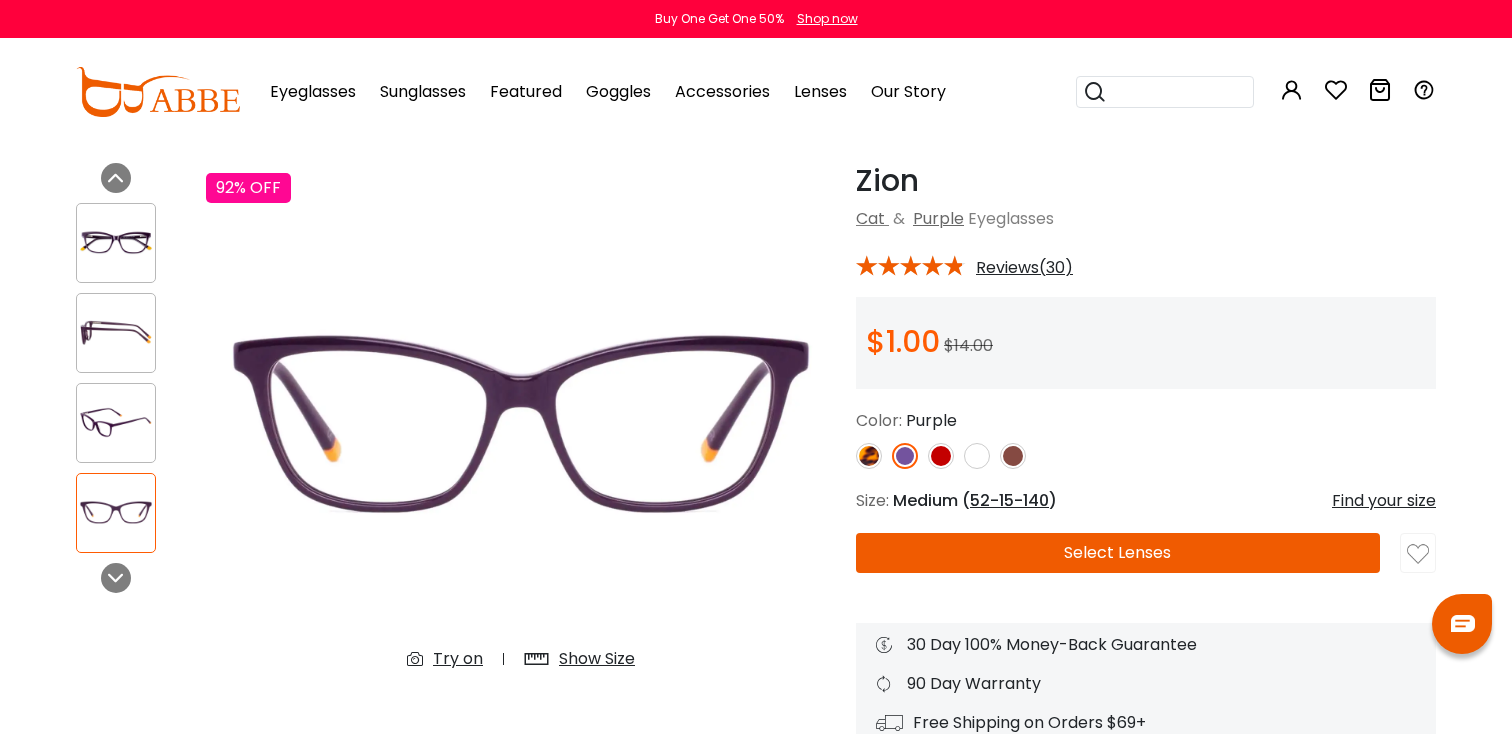 click at bounding box center [116, 242] 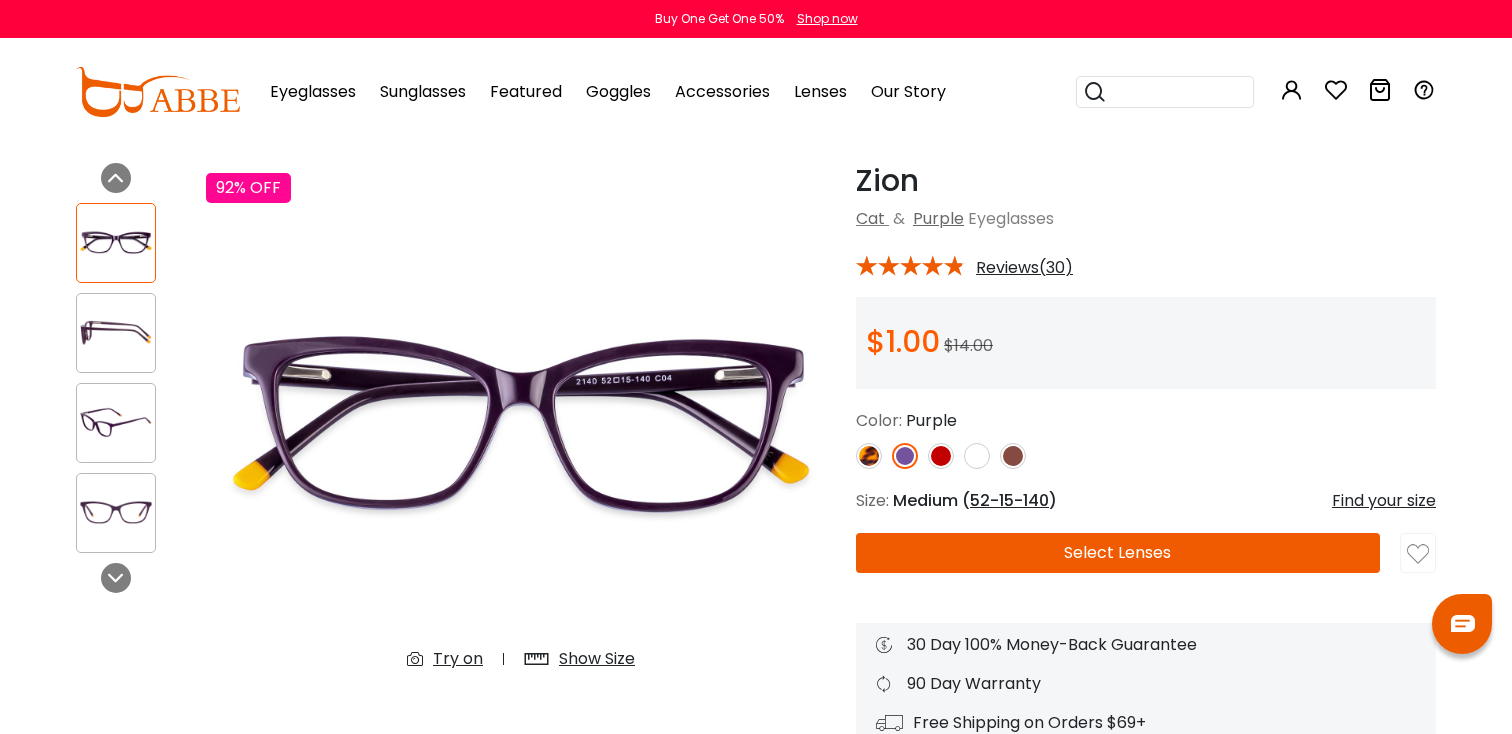 click at bounding box center [116, 332] 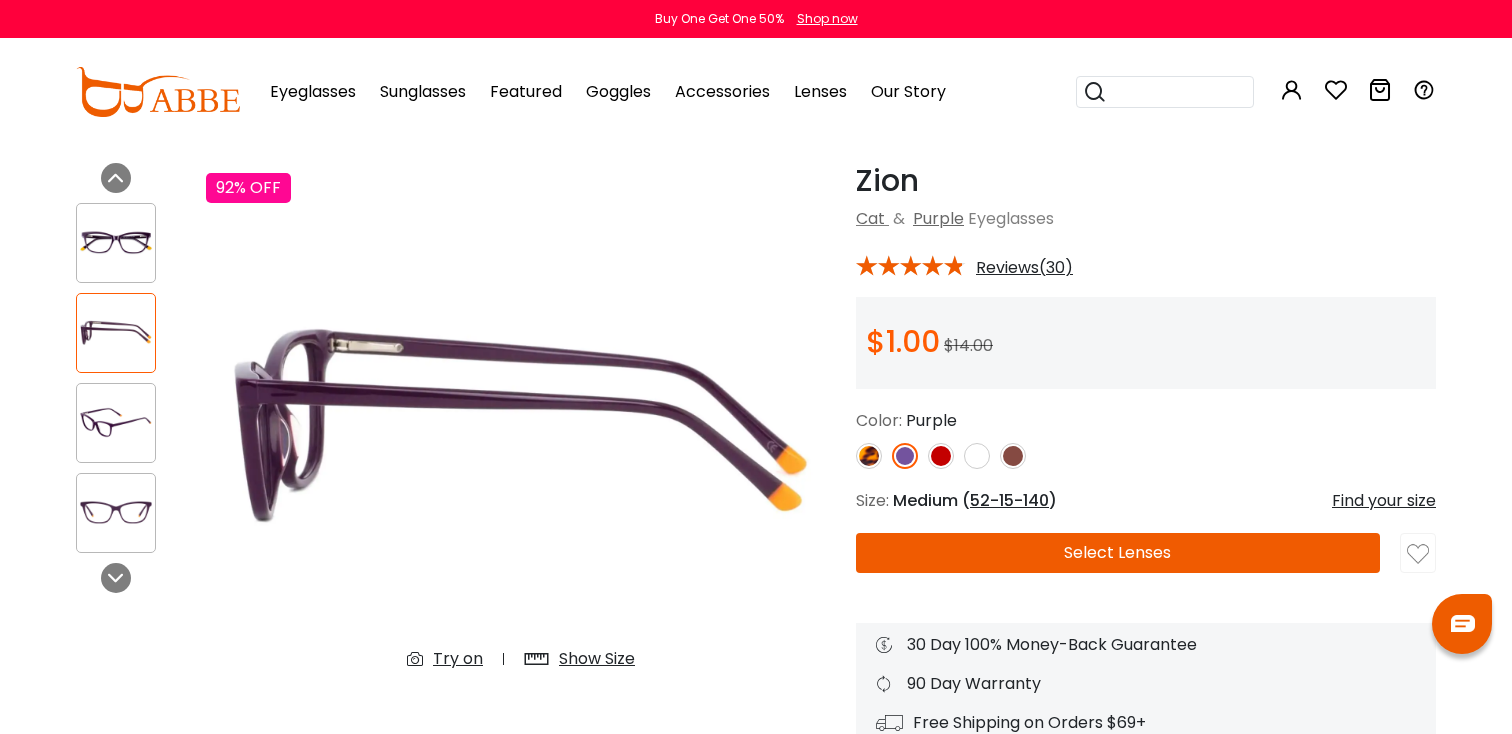 click at bounding box center [116, 512] 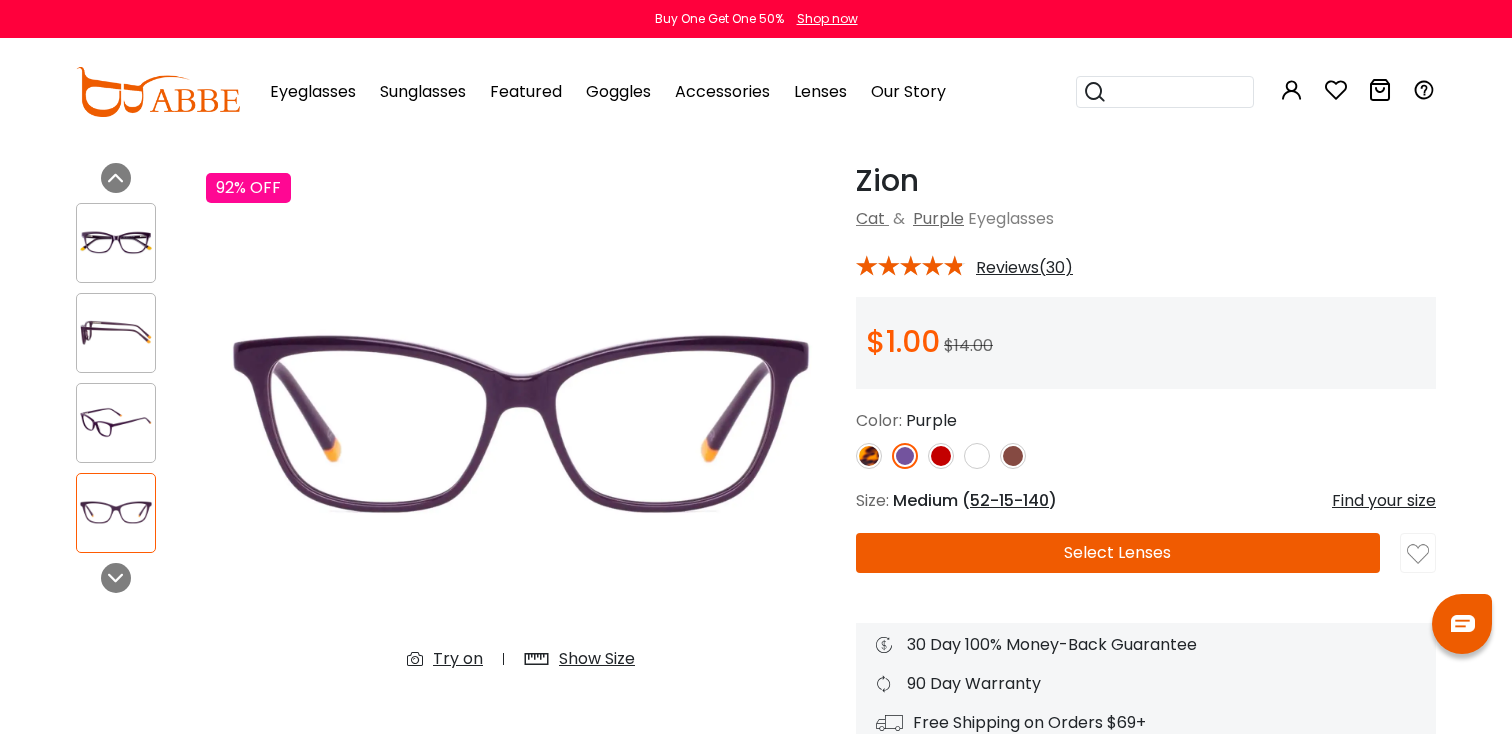 click at bounding box center [116, 242] 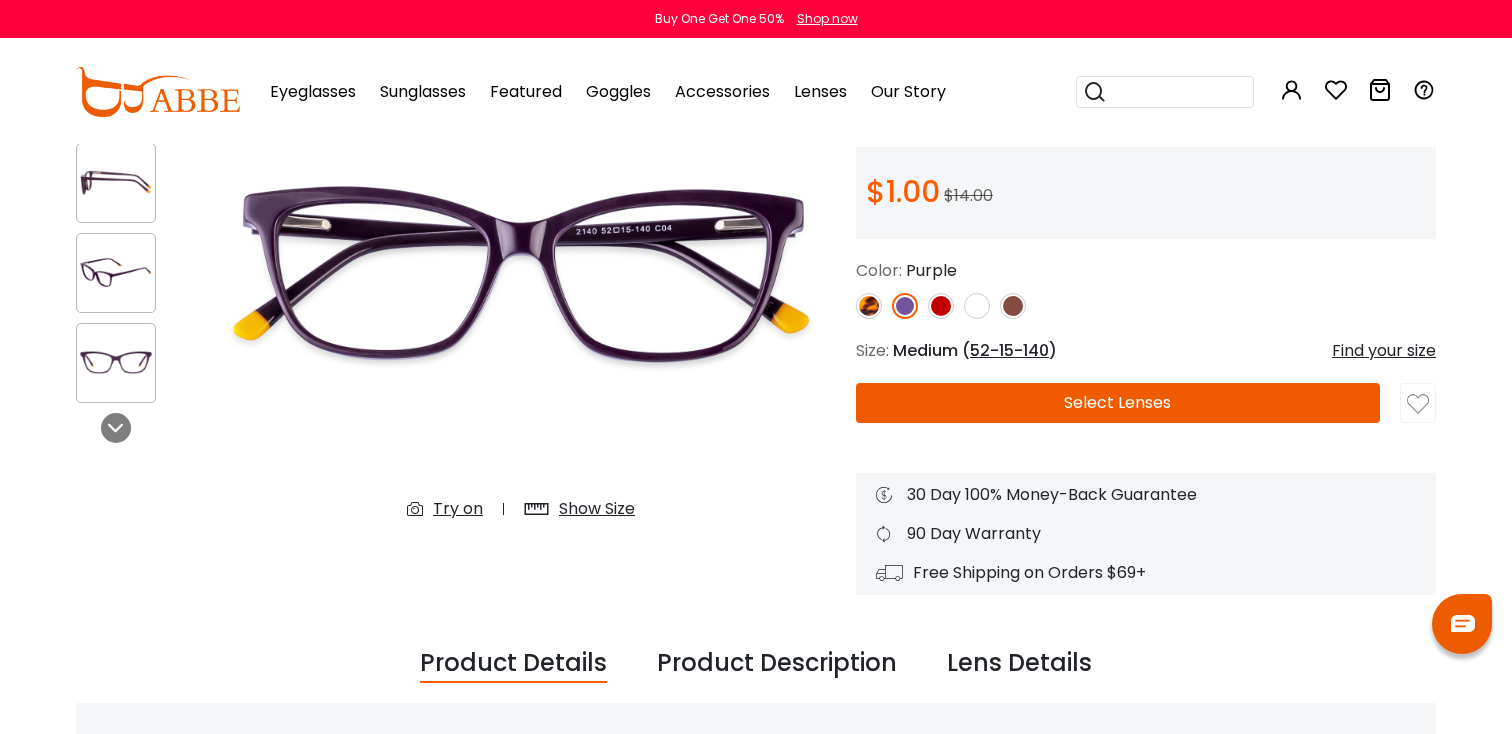 scroll, scrollTop: 219, scrollLeft: 0, axis: vertical 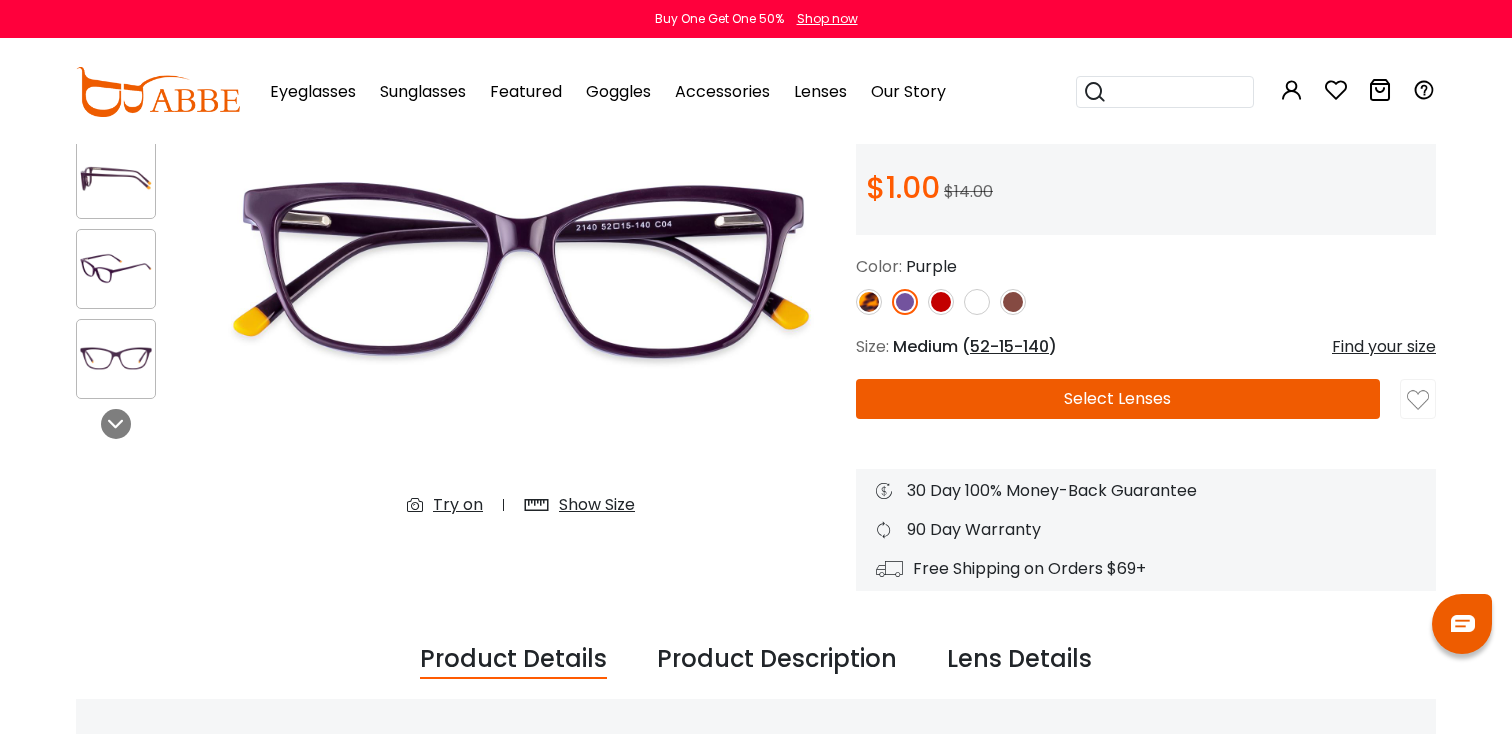 click on "Find your size" at bounding box center [1384, 347] 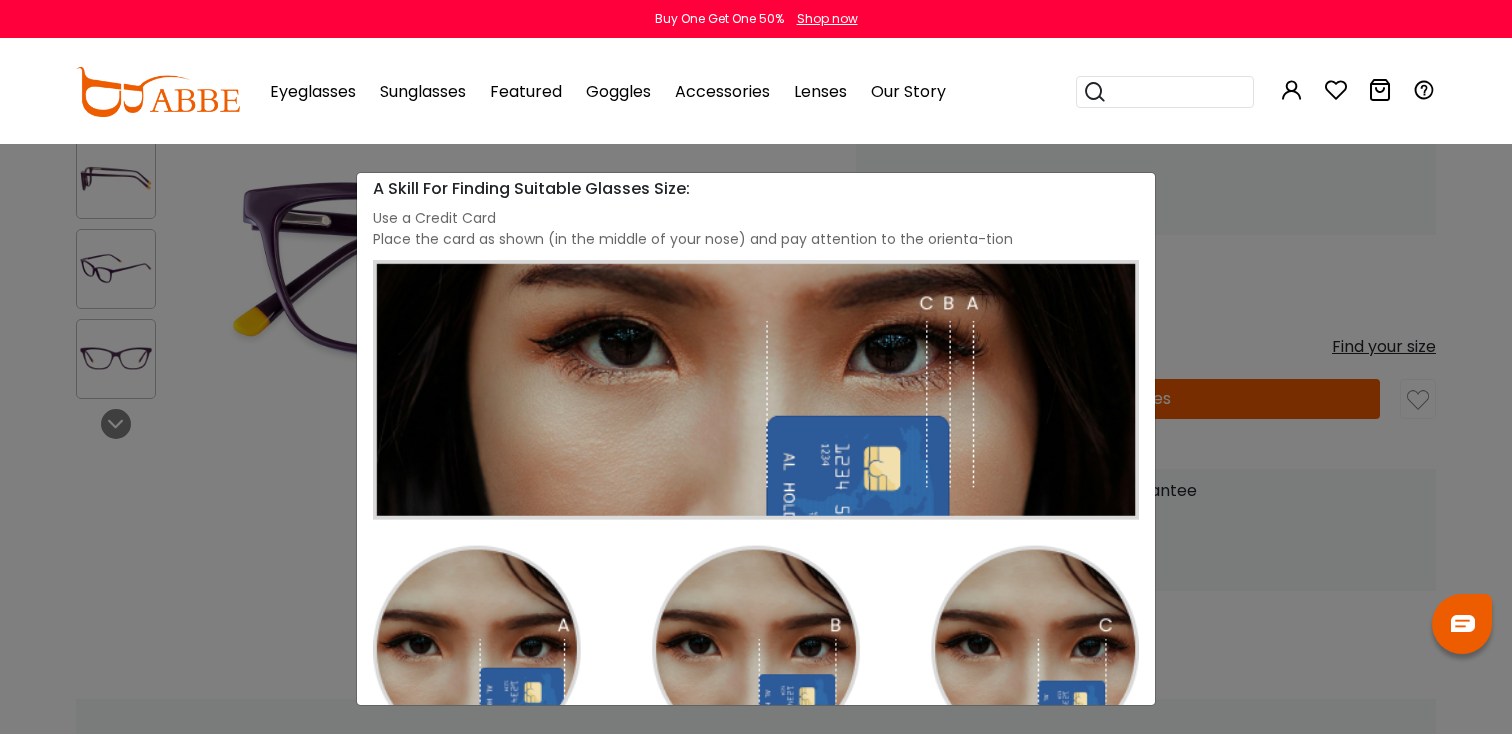 scroll, scrollTop: 103, scrollLeft: 0, axis: vertical 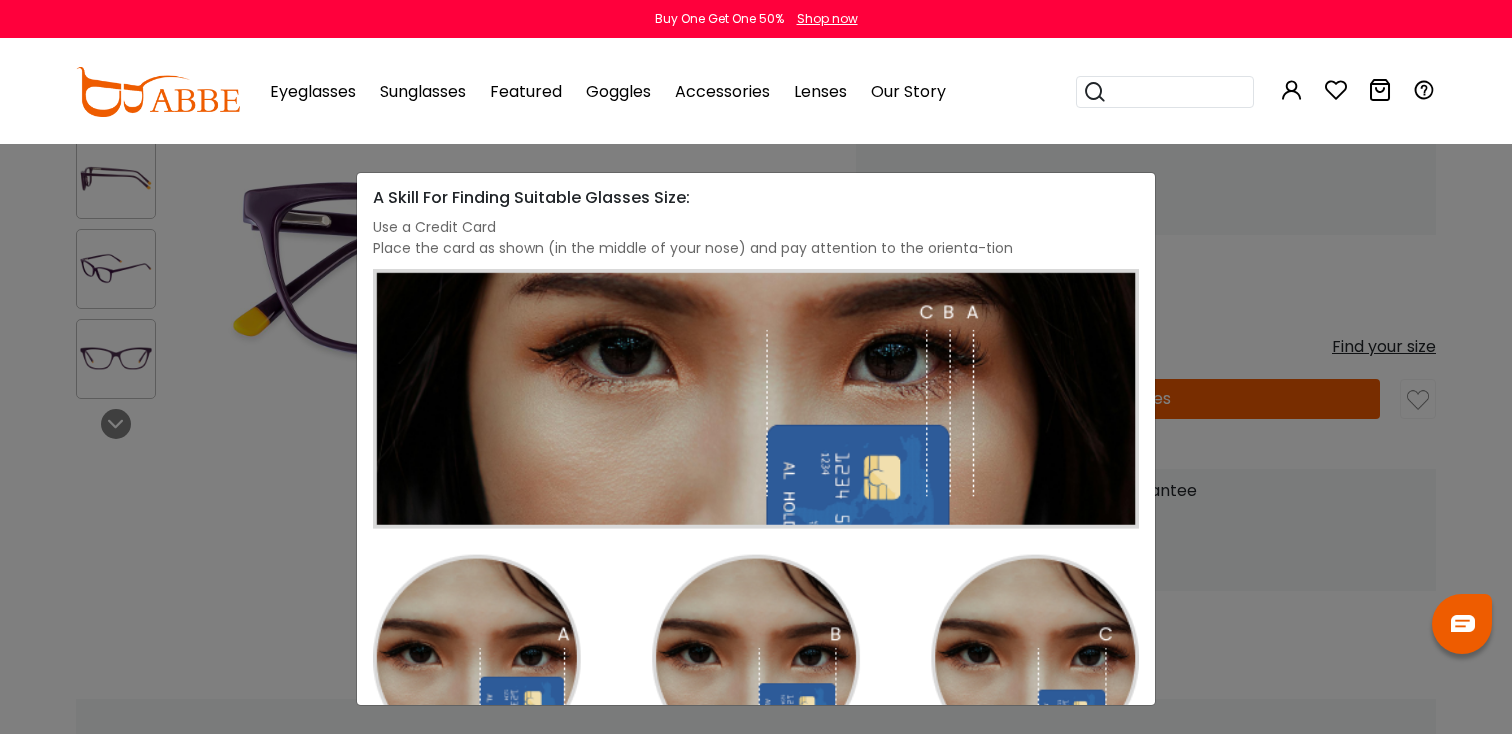 click on "Size Guide
×
A Skill For Finding Suitable Glasses Size:
Use a Credit Card
Place the card as shown (in the middle of your nose) and pay attention to the orienta-tion
If You Have Existing Glasses:
Most eyewear brands print these details in a similar spot; if you already have a pair that you like, you can compare measurements to see how a certain frame of ours will fit you.
Lens Width: 54
Bridge Width: 17
Temple Length: 140 Size" at bounding box center (756, 367) 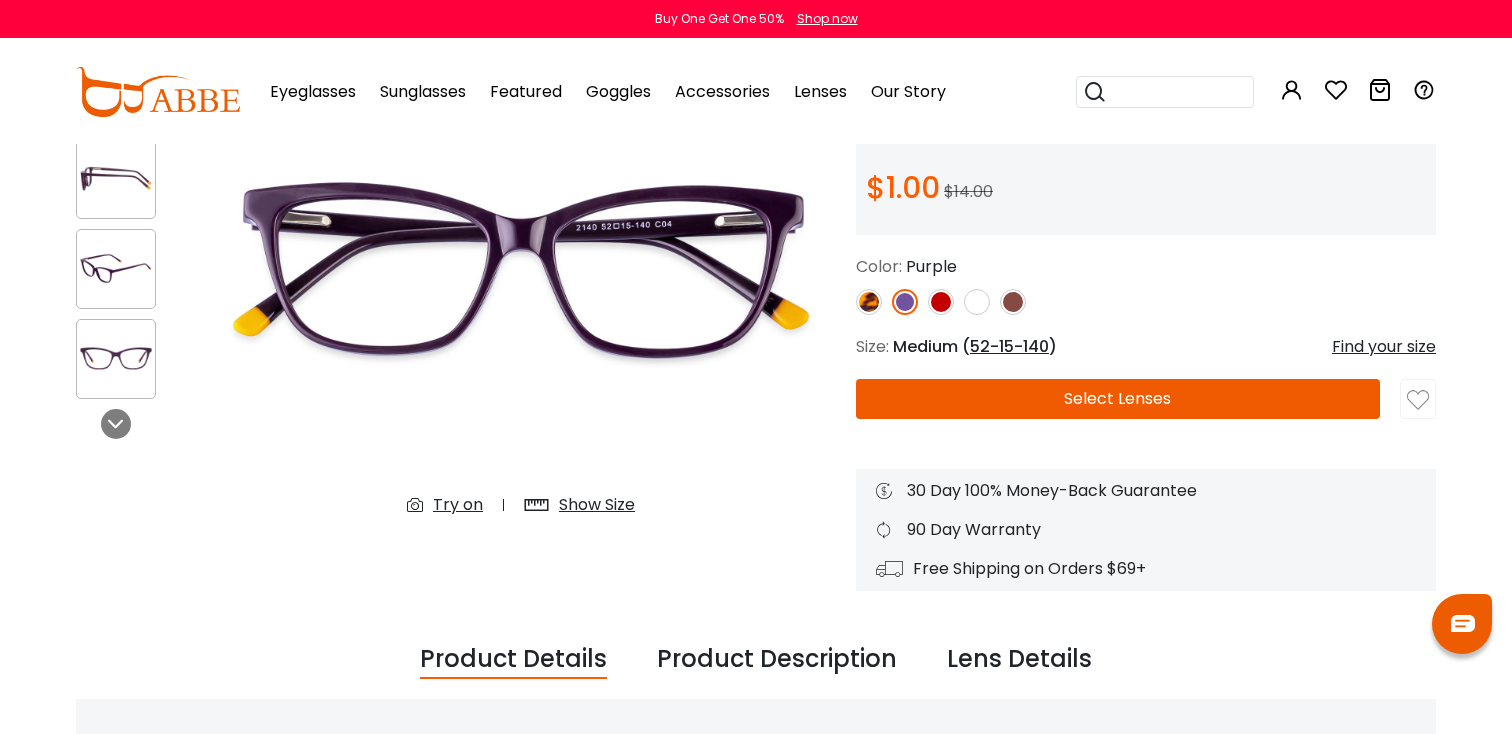 click on "Show Size" at bounding box center [597, 505] 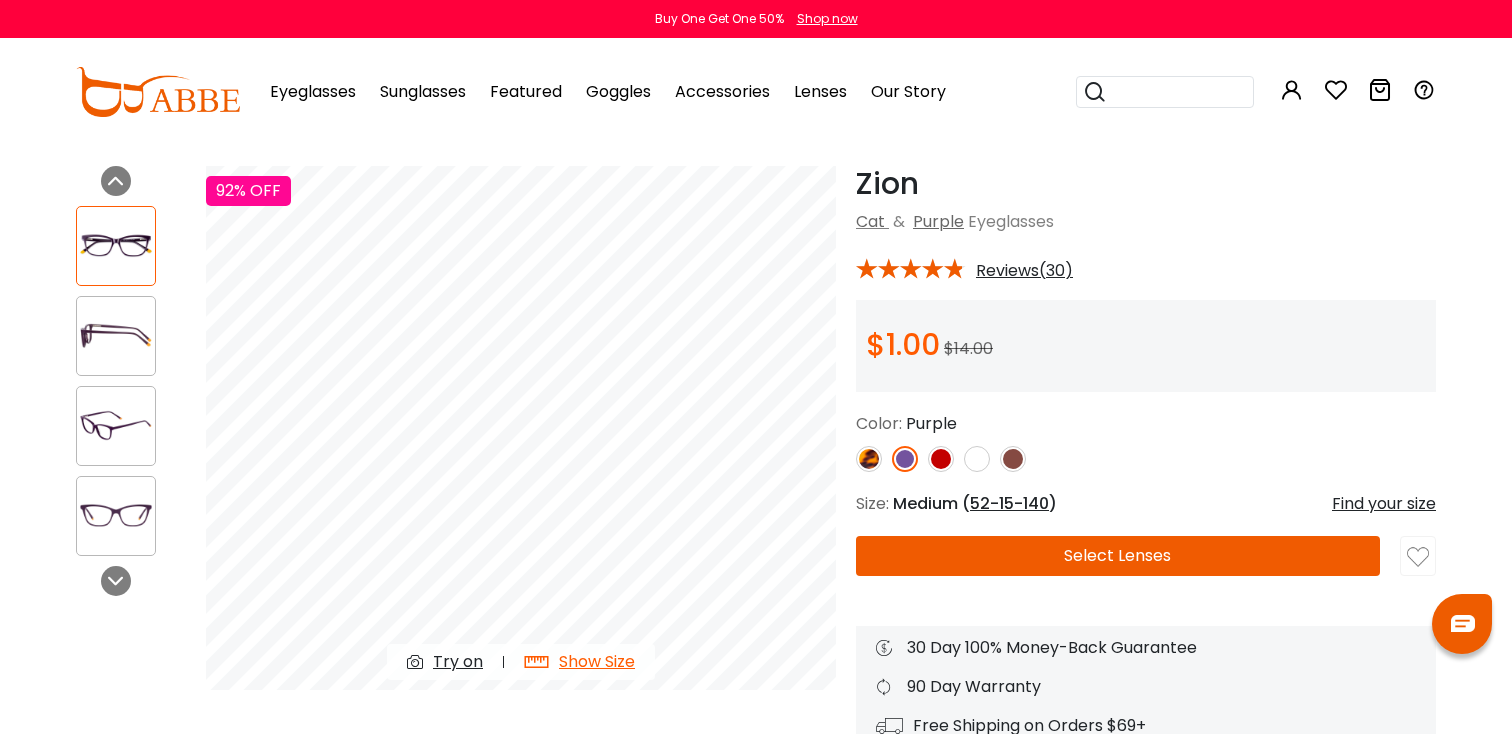 scroll, scrollTop: 0, scrollLeft: 0, axis: both 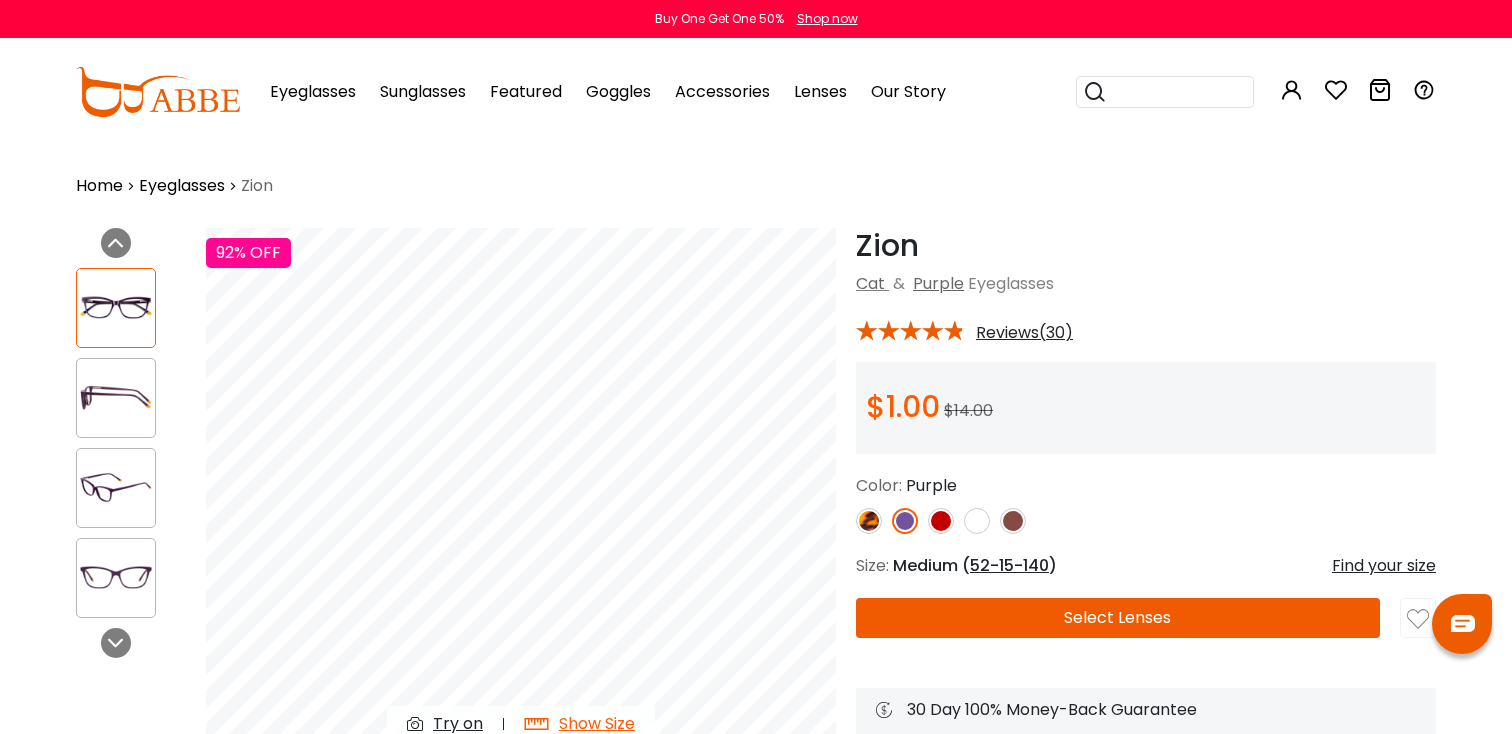 click on "Eyeglasses" at bounding box center [182, 186] 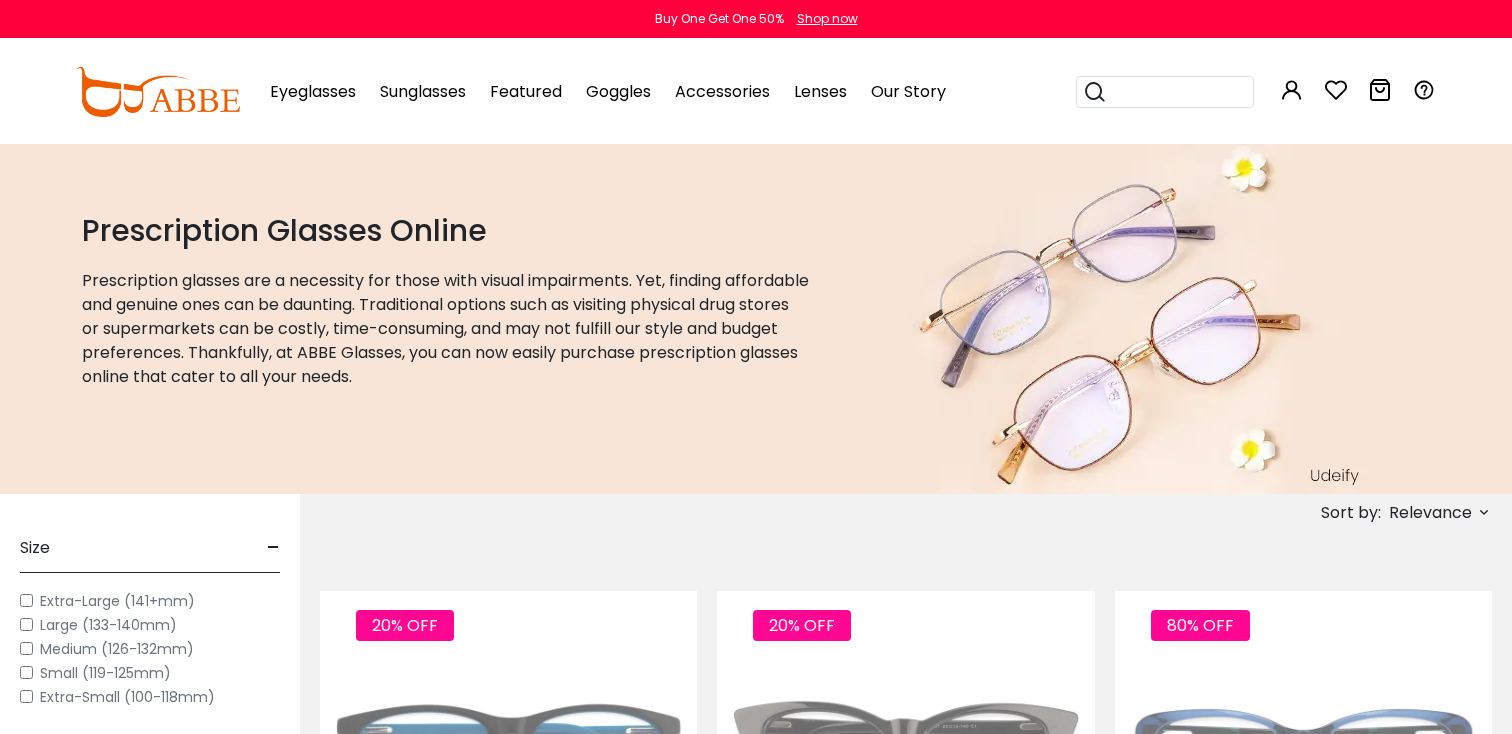 scroll, scrollTop: 0, scrollLeft: 0, axis: both 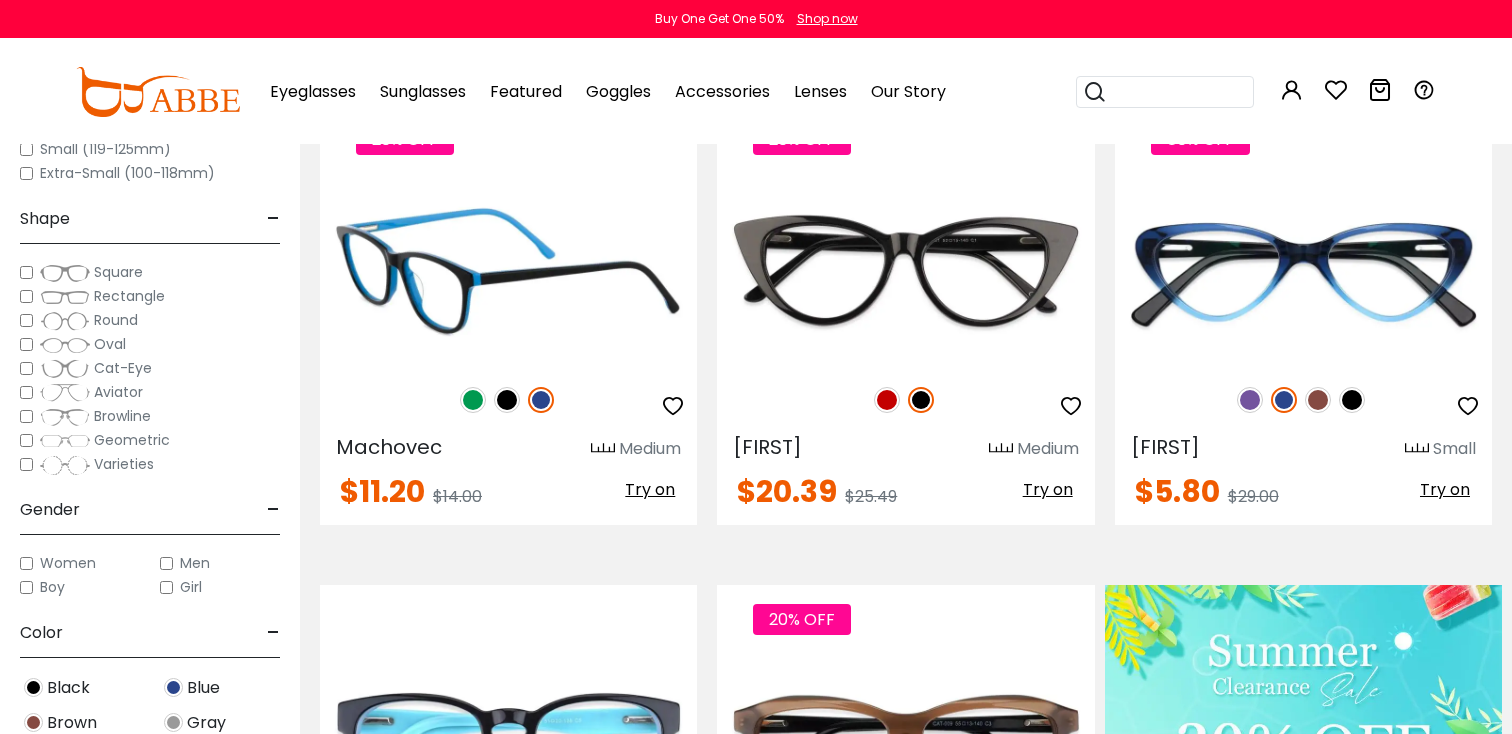 click at bounding box center (473, 400) 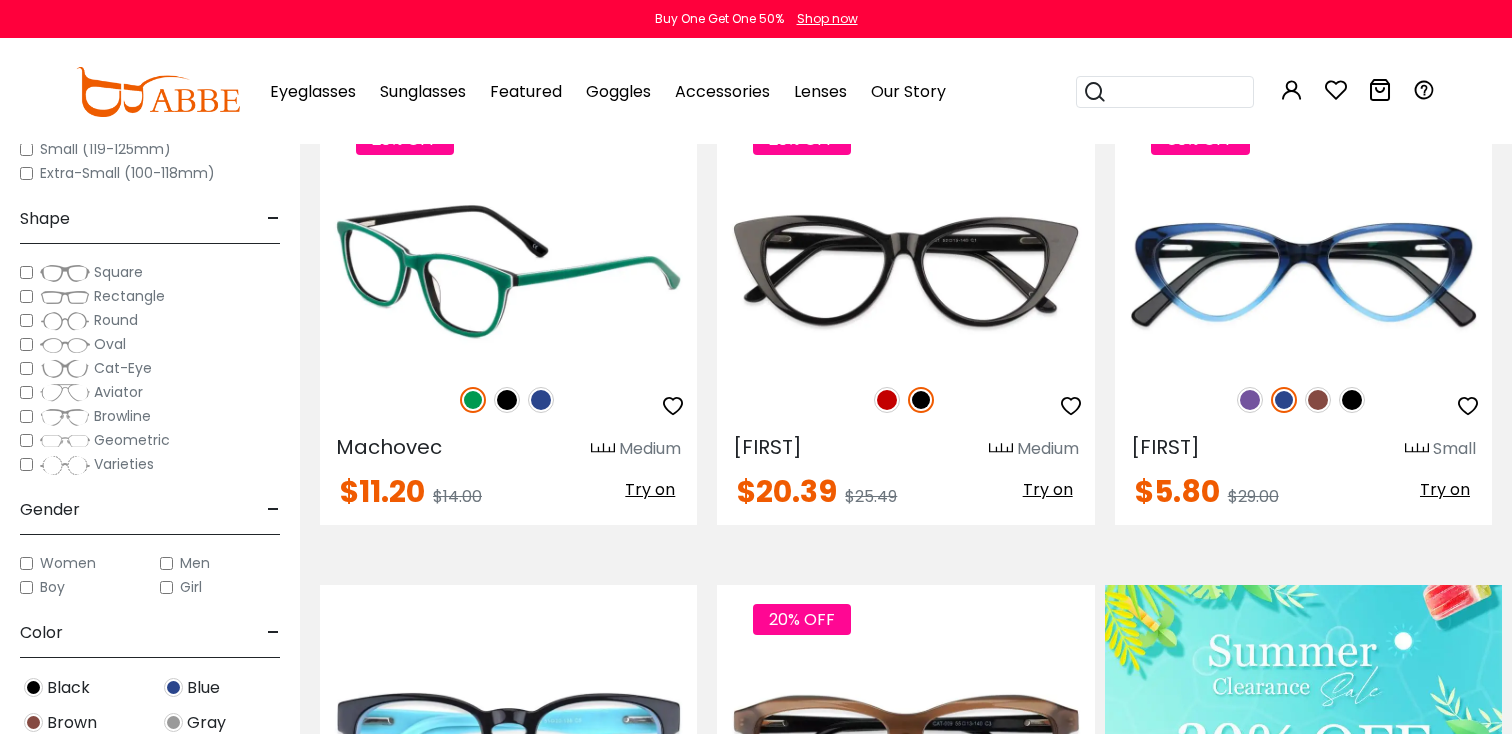 click at bounding box center (507, 400) 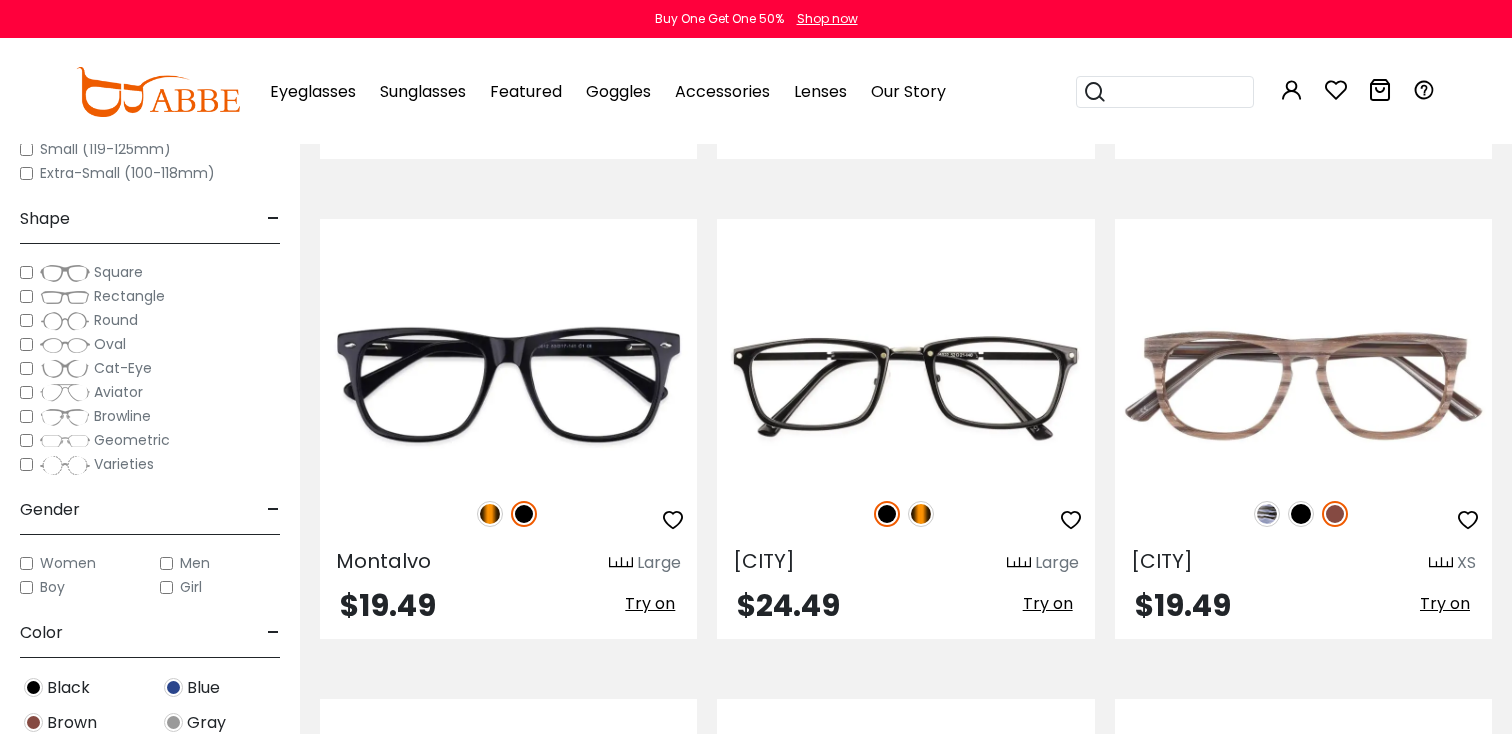 scroll, scrollTop: 3314, scrollLeft: 0, axis: vertical 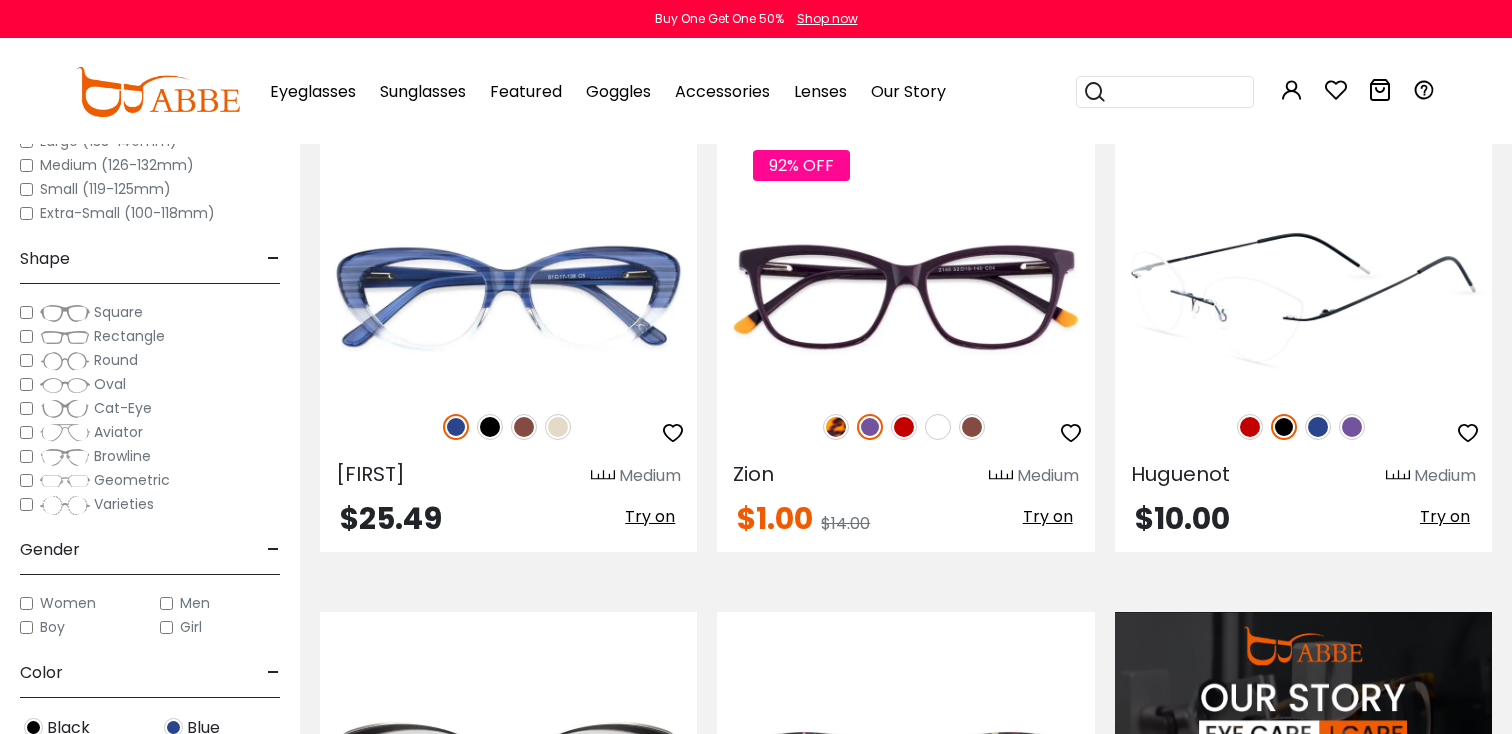 click at bounding box center (1352, 427) 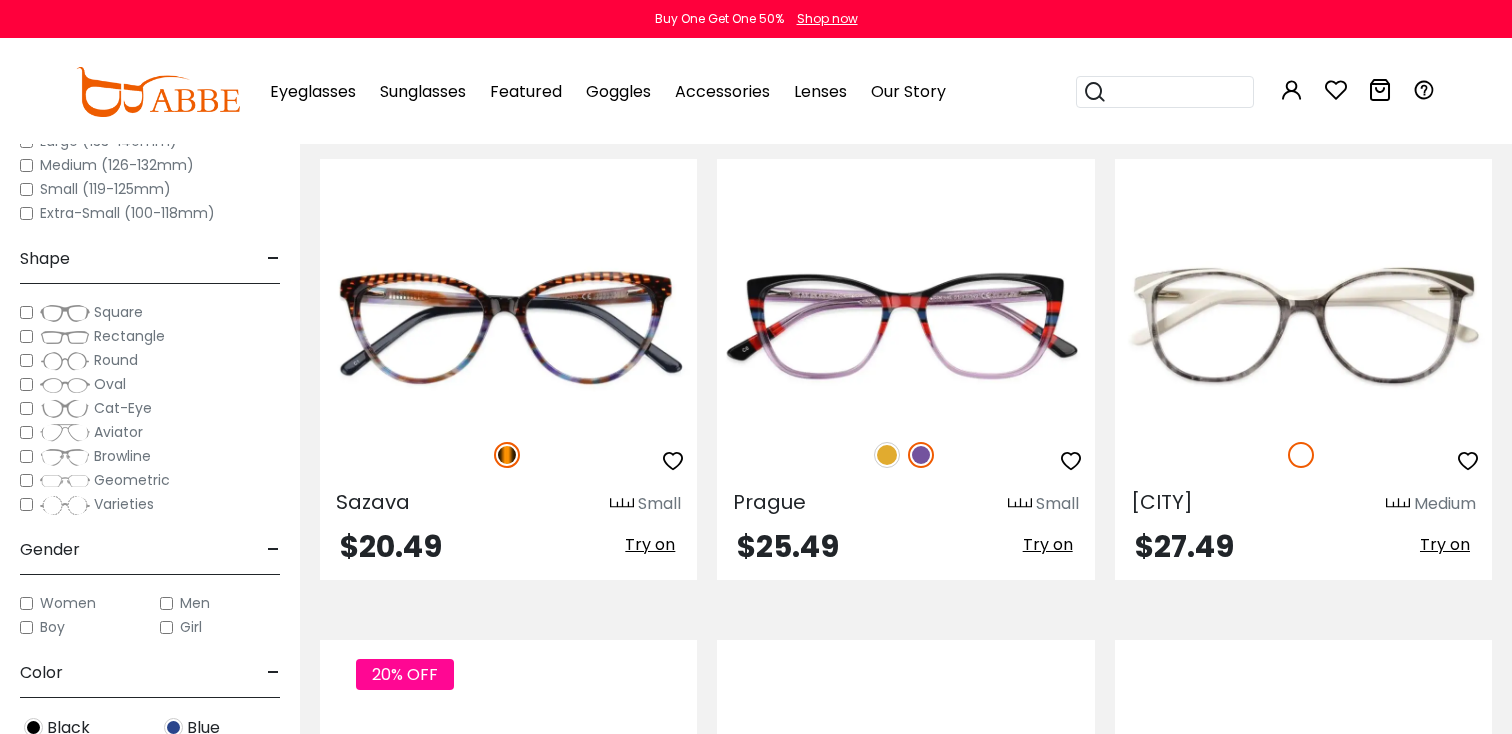 scroll, scrollTop: 3820, scrollLeft: 0, axis: vertical 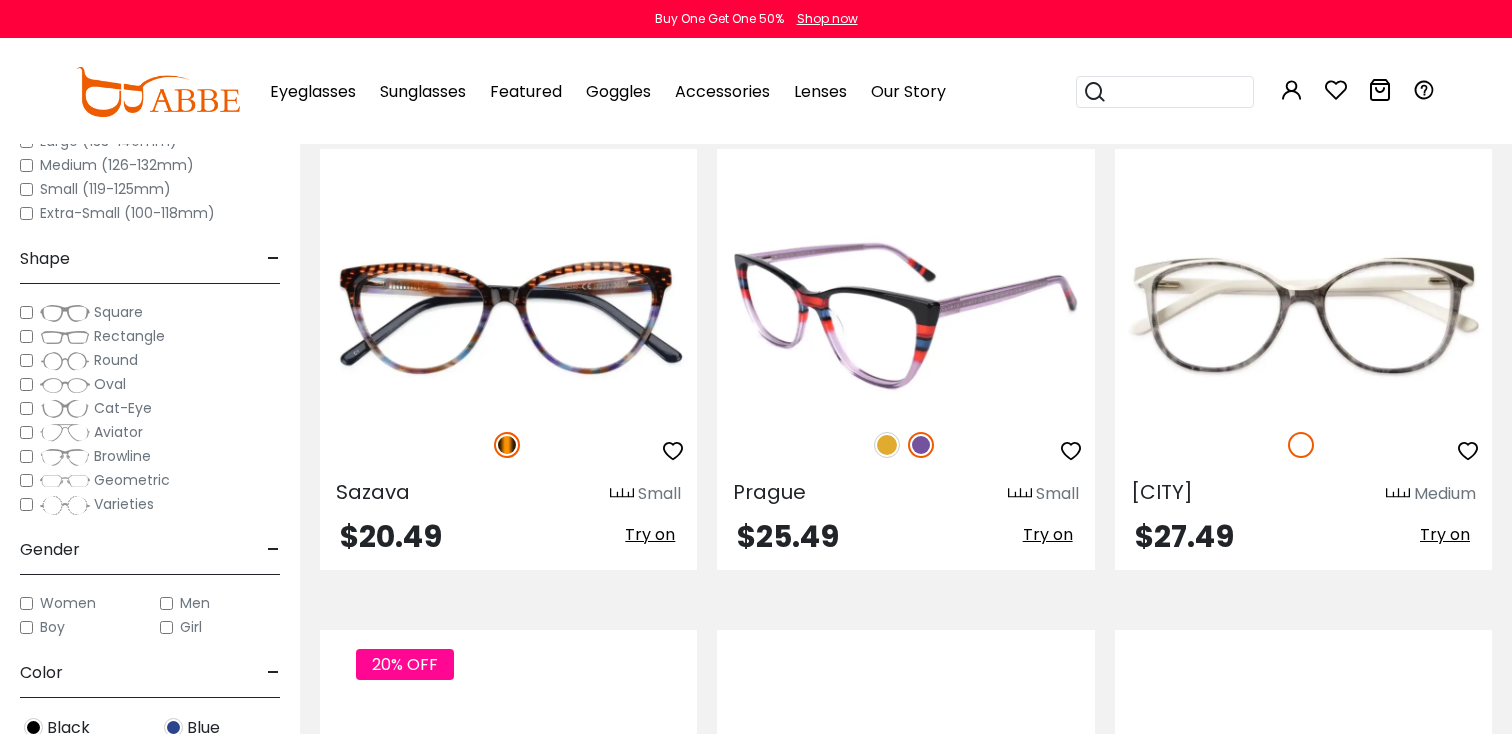 click at bounding box center [887, 445] 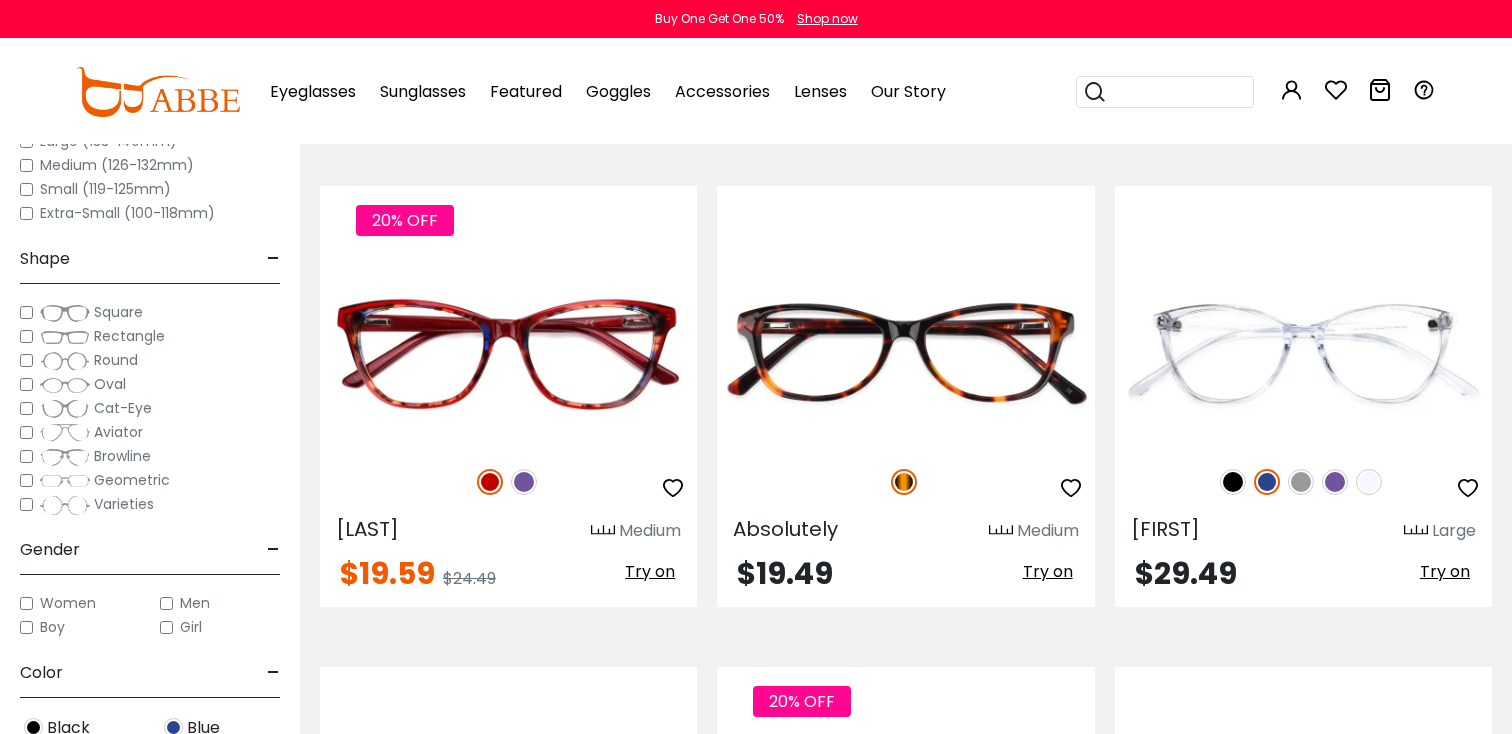 scroll, scrollTop: 4277, scrollLeft: 0, axis: vertical 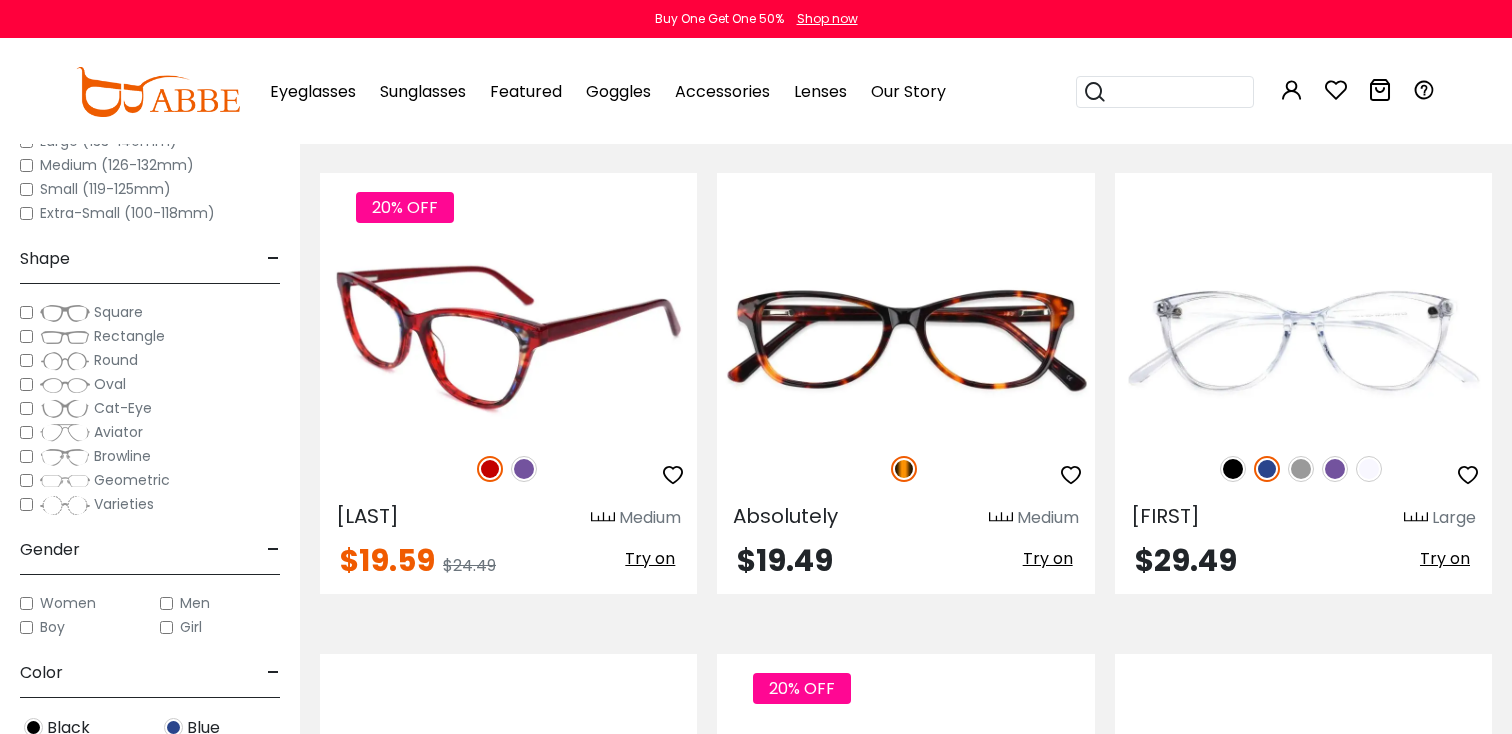 click at bounding box center [524, 469] 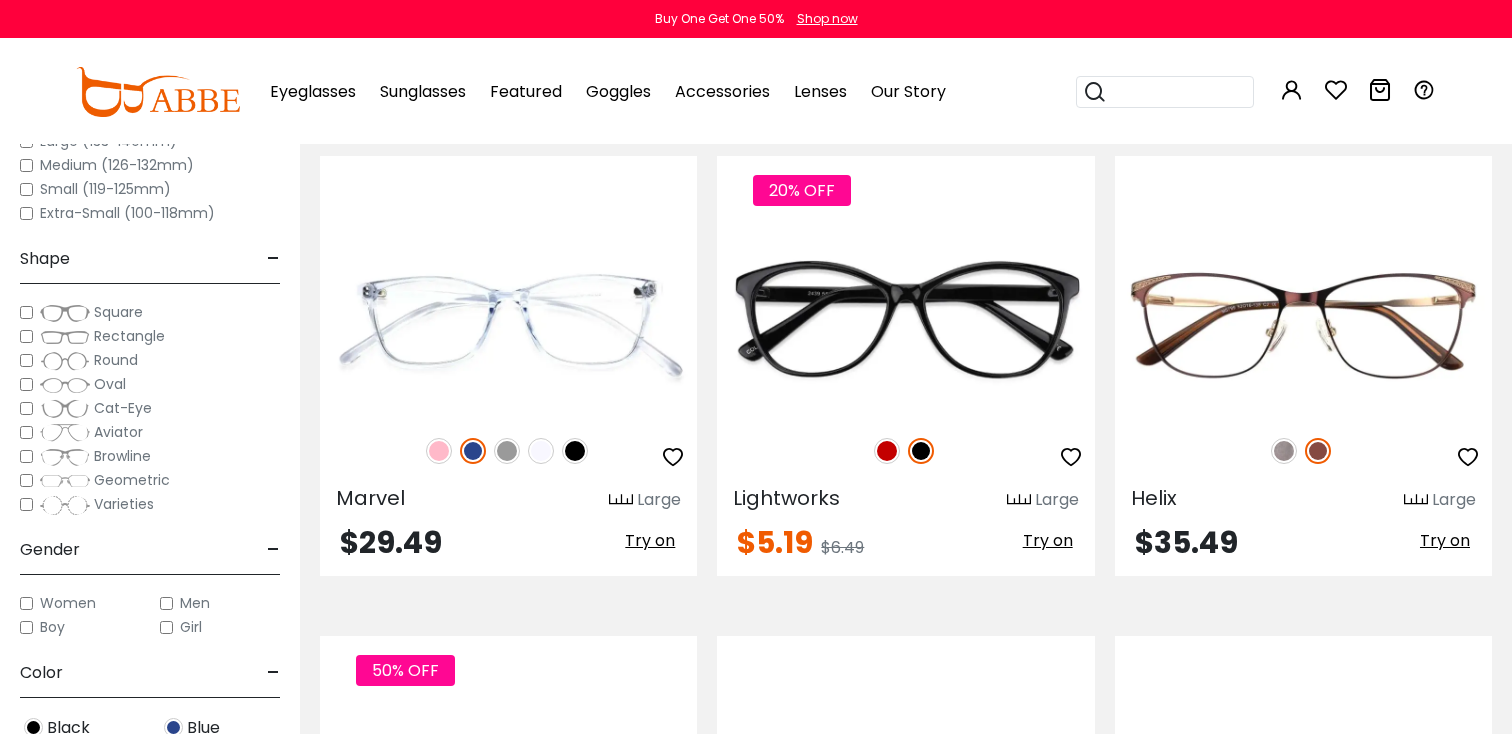scroll, scrollTop: 4783, scrollLeft: 0, axis: vertical 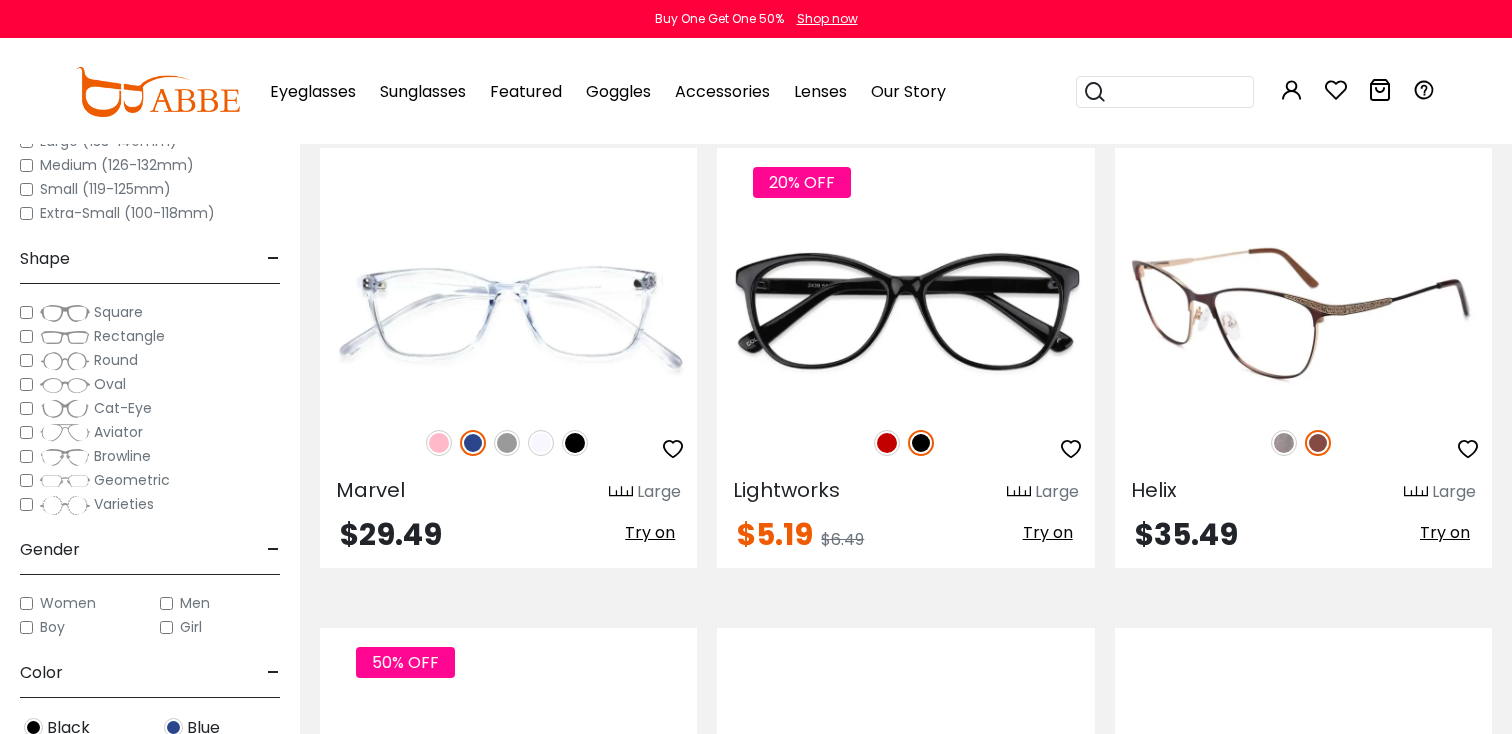 click at bounding box center [1284, 443] 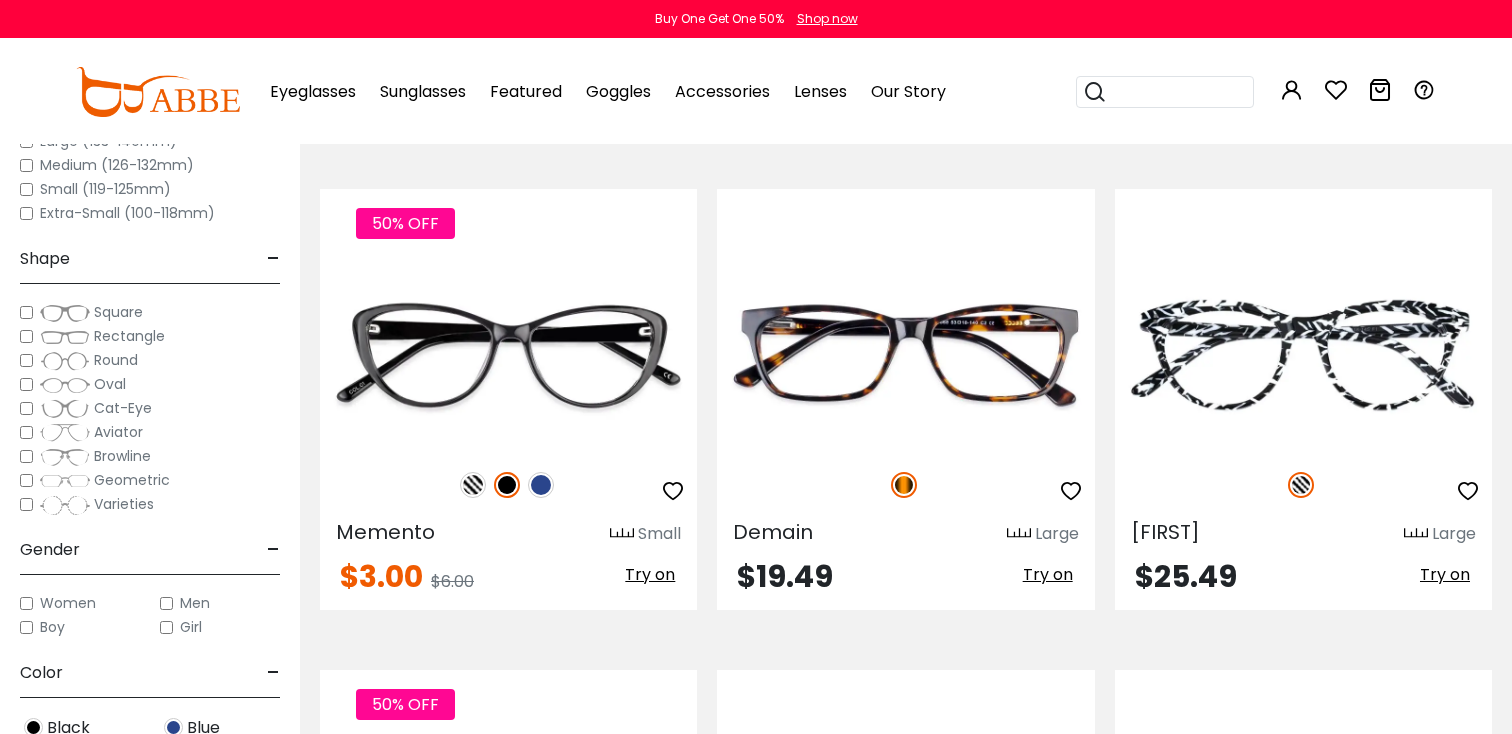 scroll, scrollTop: 5230, scrollLeft: 0, axis: vertical 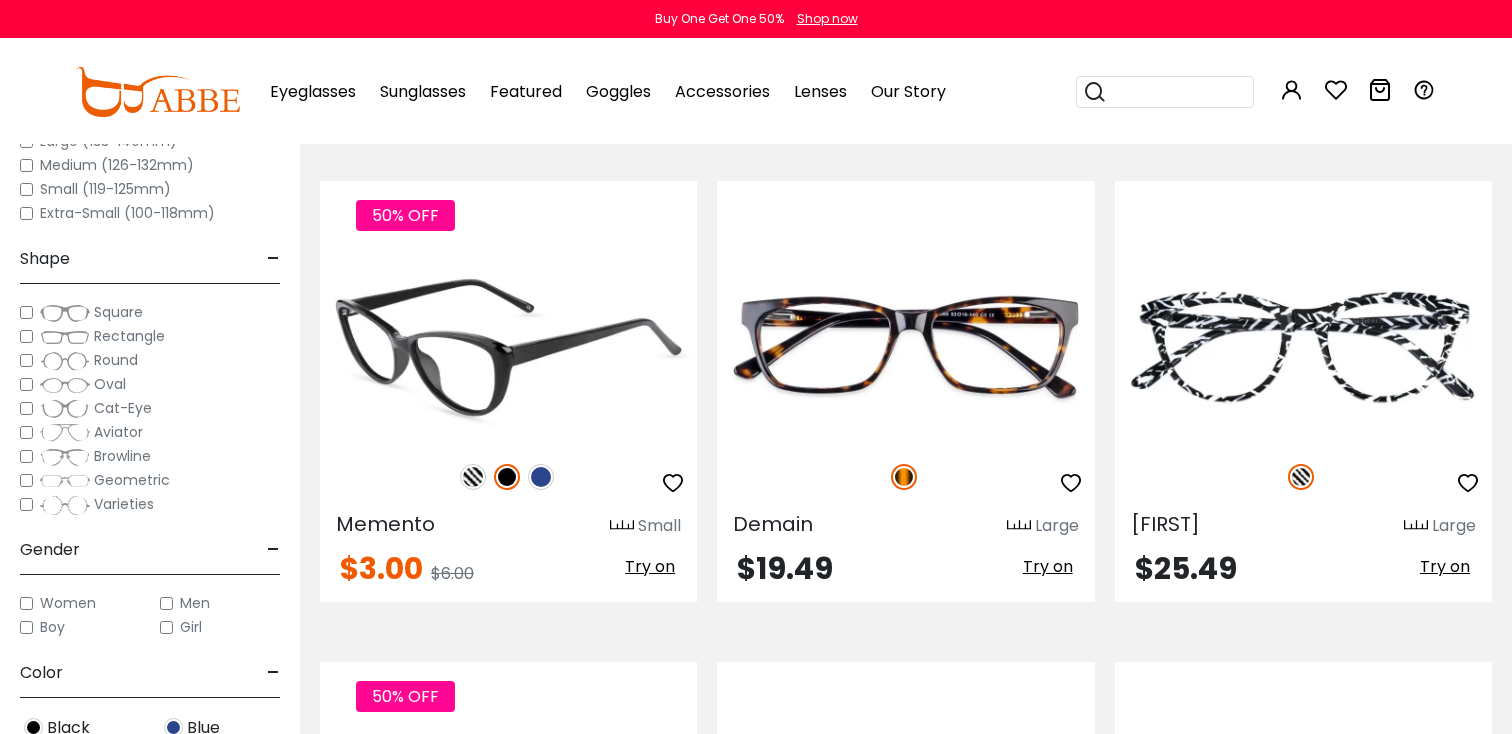 click at bounding box center (541, 477) 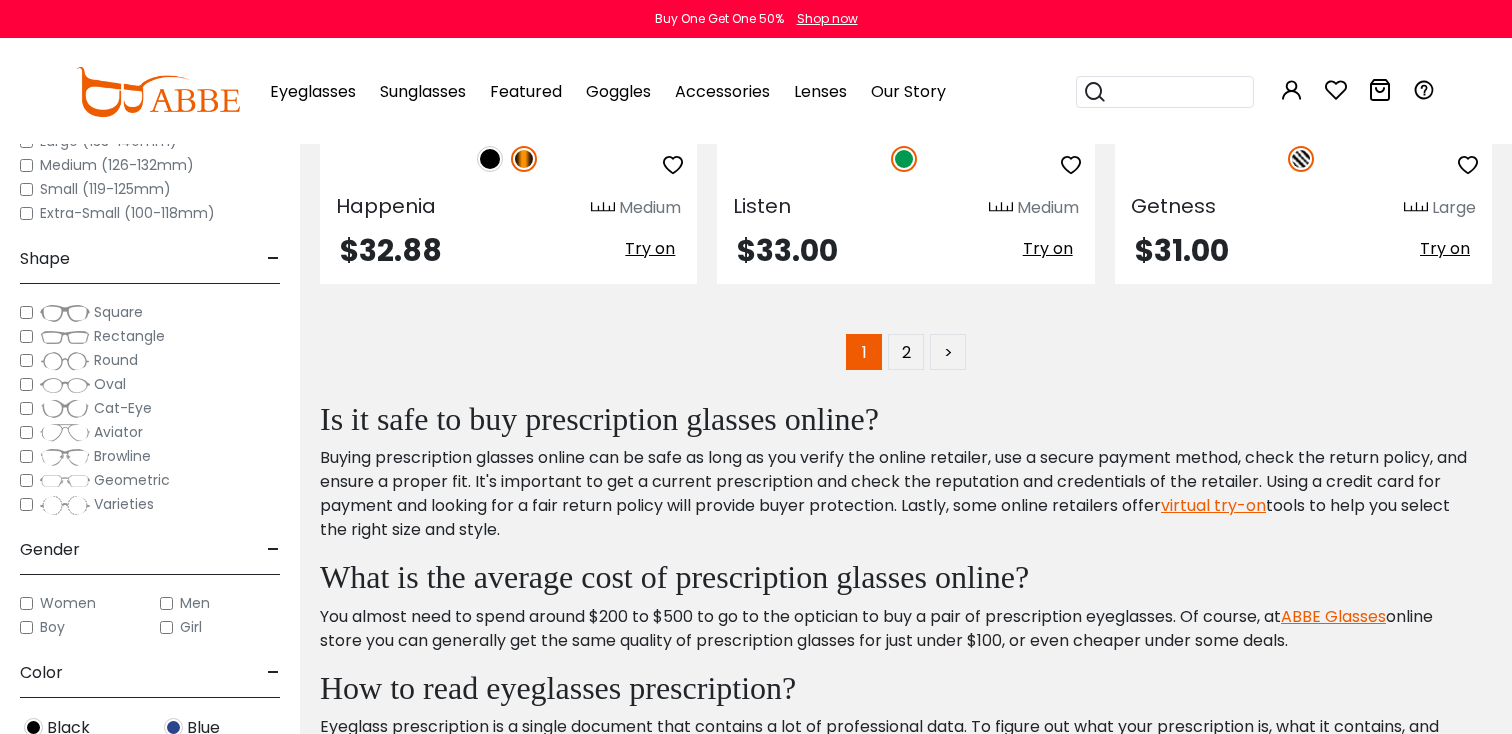 scroll, scrollTop: 9875, scrollLeft: 0, axis: vertical 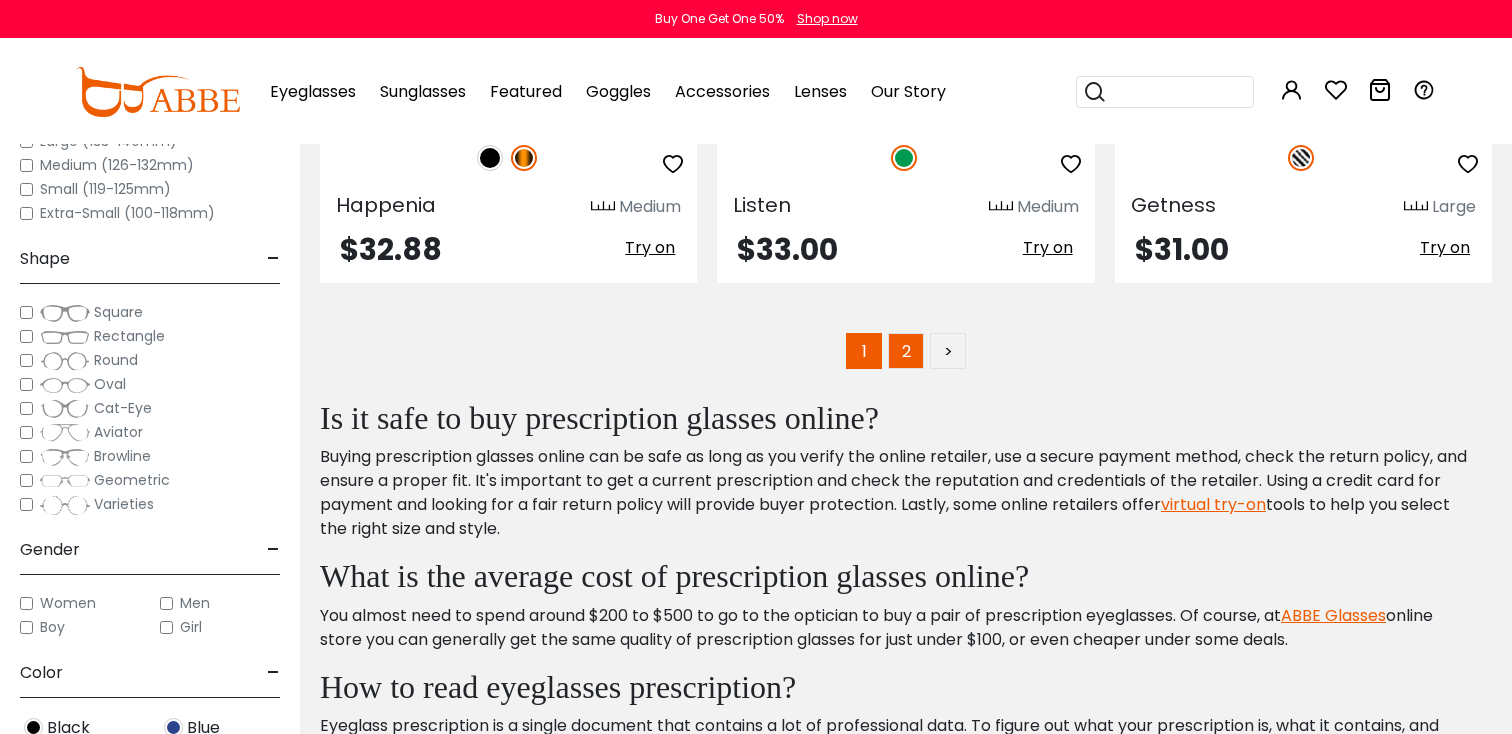click on "2" at bounding box center (906, 351) 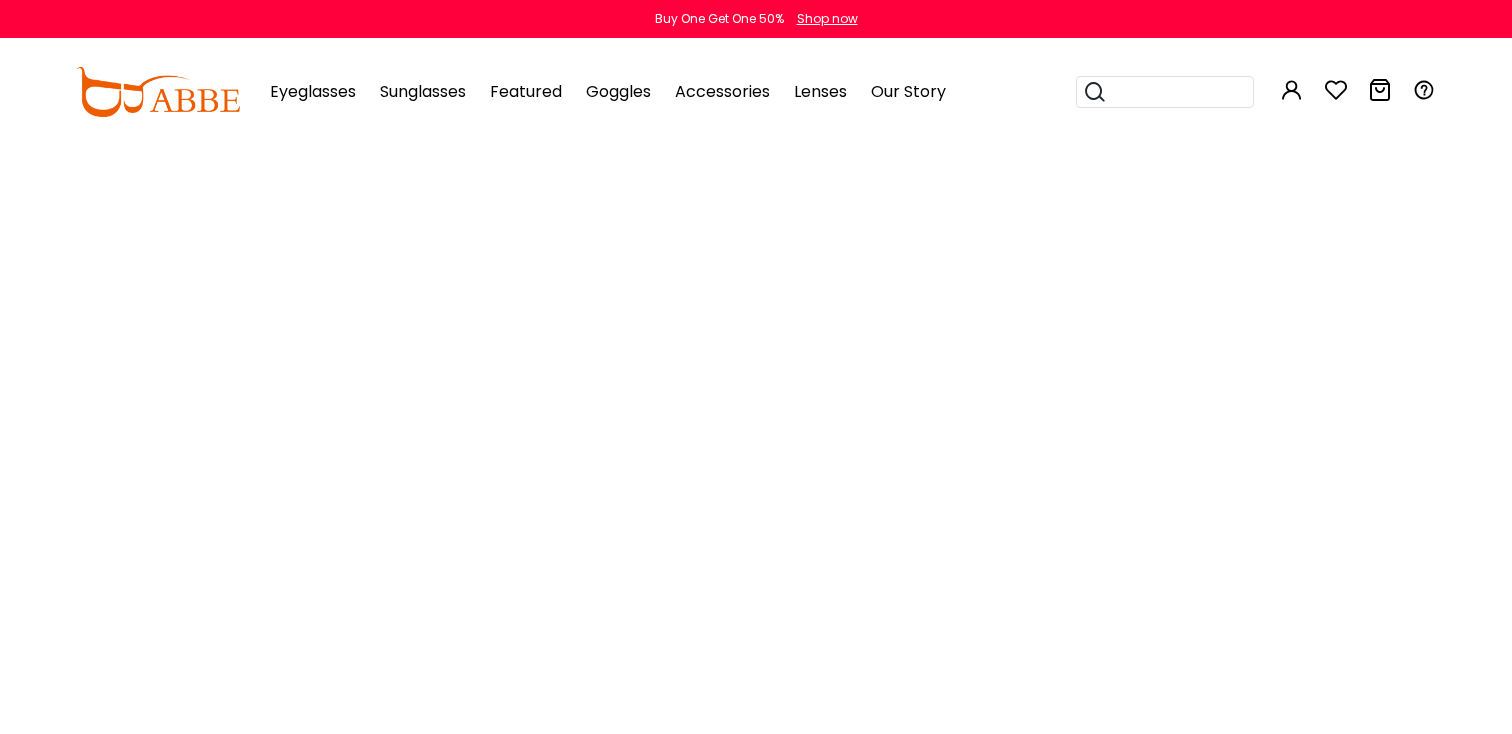 scroll, scrollTop: 0, scrollLeft: 0, axis: both 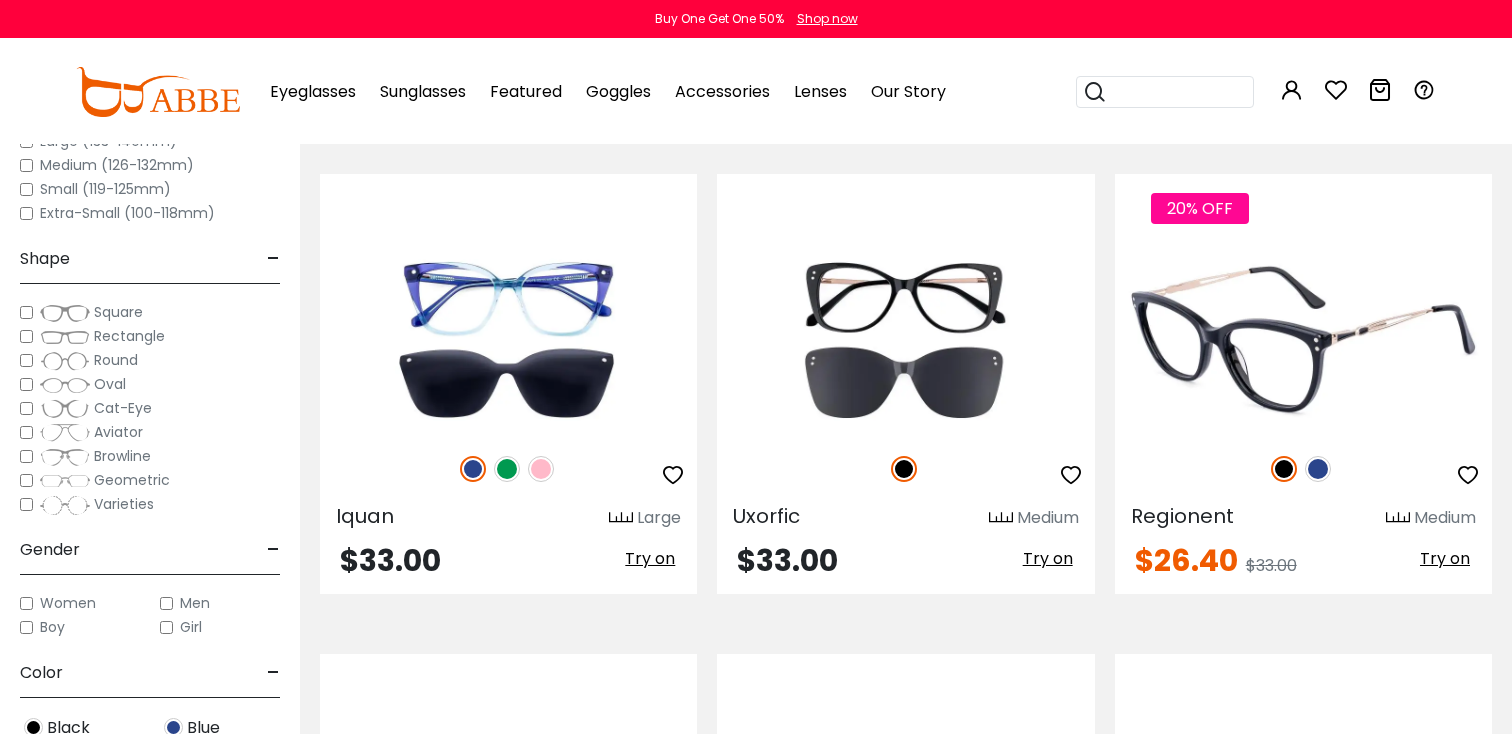 click at bounding box center (1318, 469) 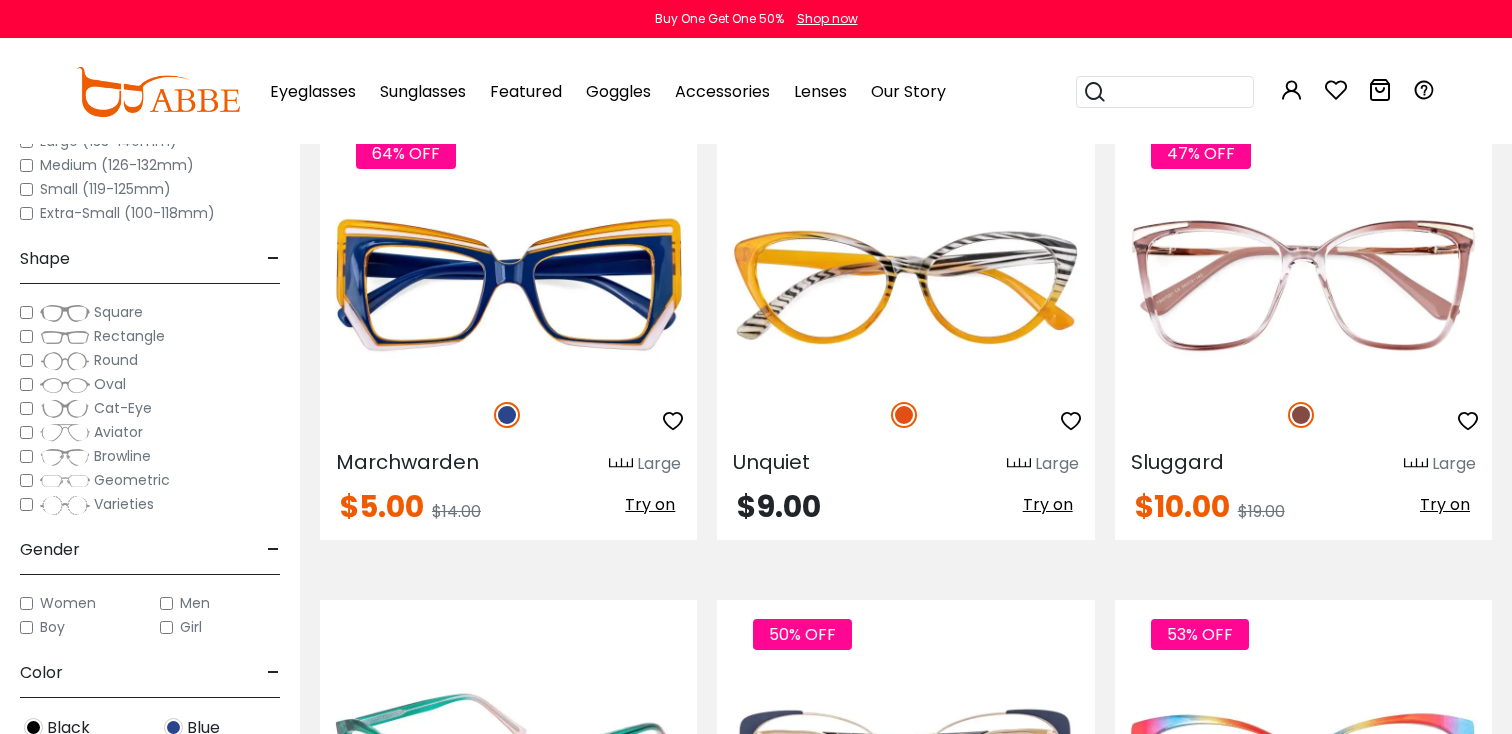scroll, scrollTop: 3835, scrollLeft: 0, axis: vertical 